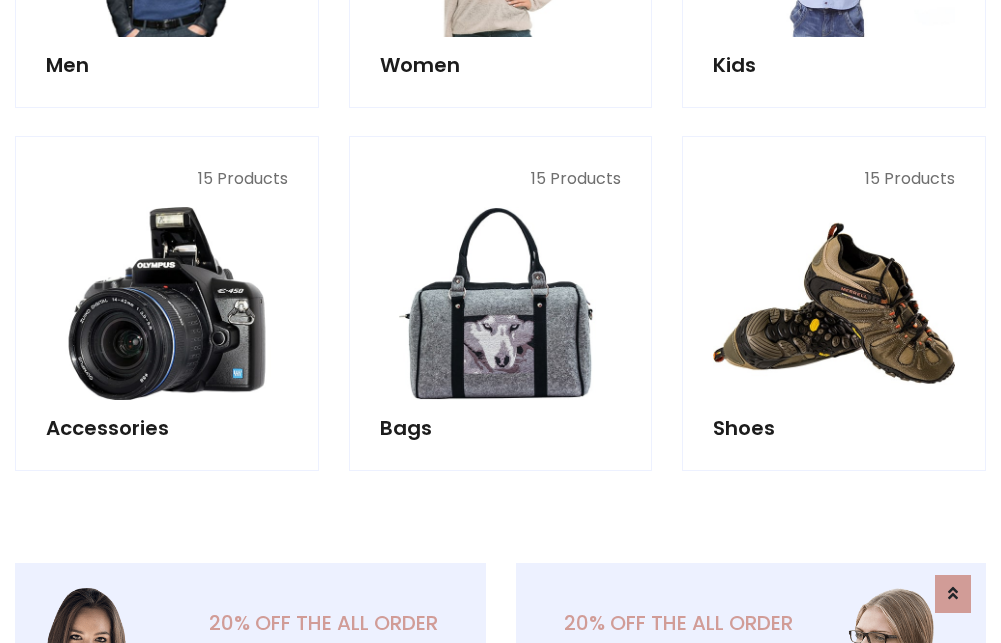 scroll, scrollTop: 853, scrollLeft: 0, axis: vertical 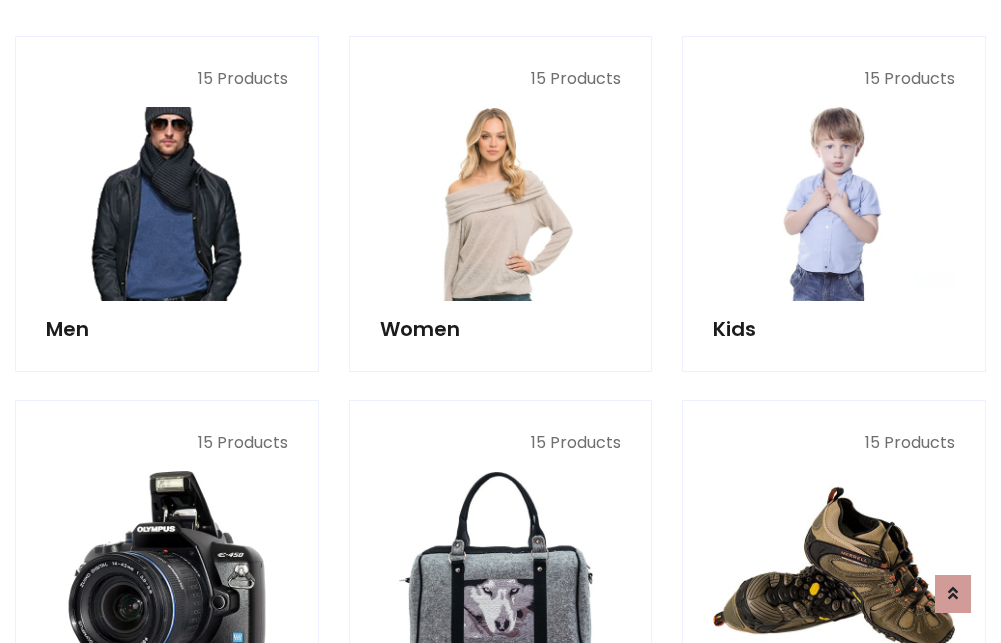 click at bounding box center [167, 204] 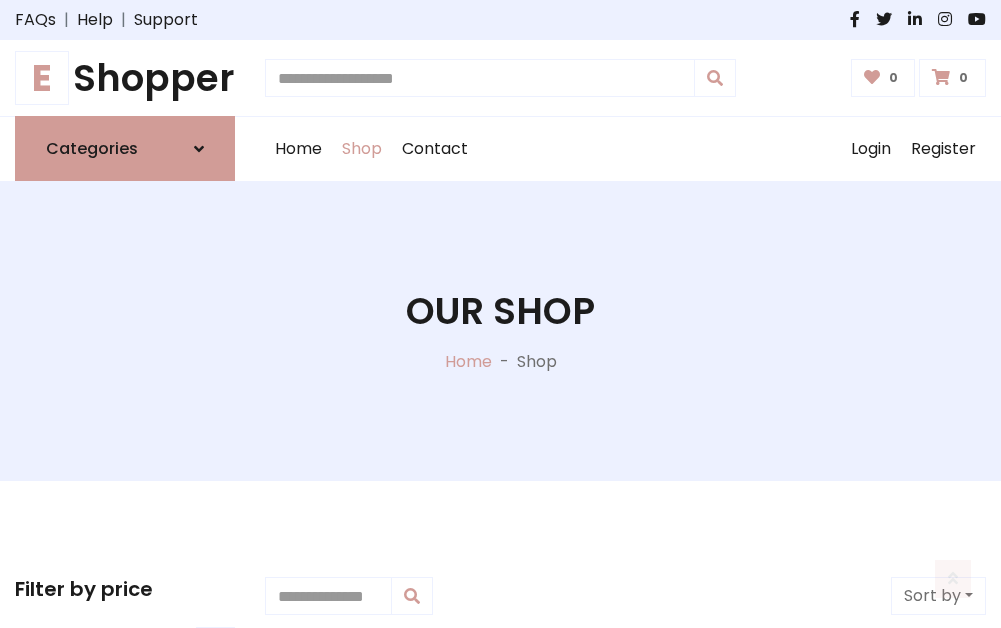 scroll, scrollTop: 807, scrollLeft: 0, axis: vertical 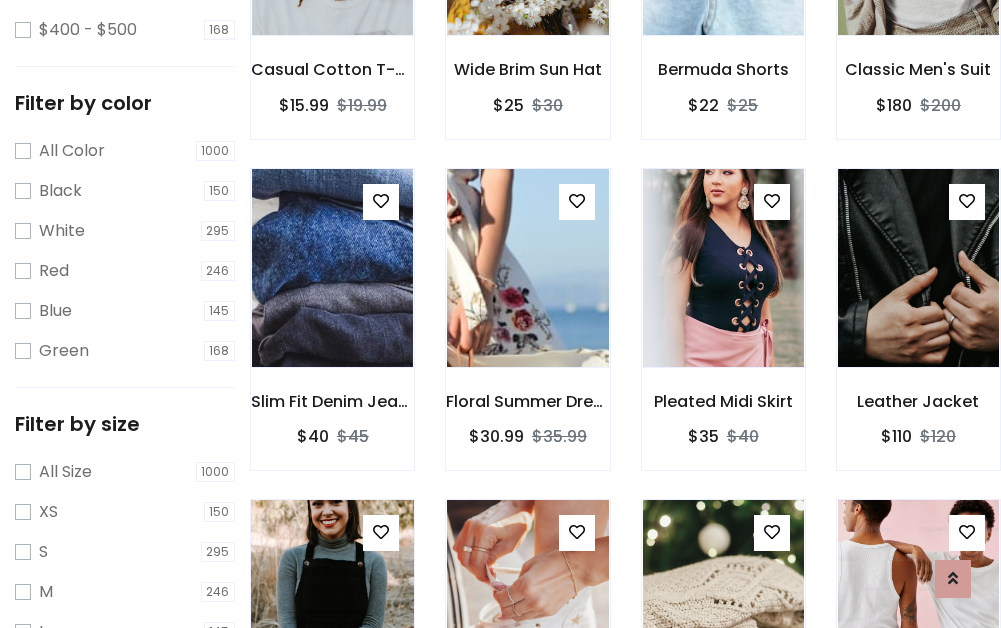 click at bounding box center (332, 599) 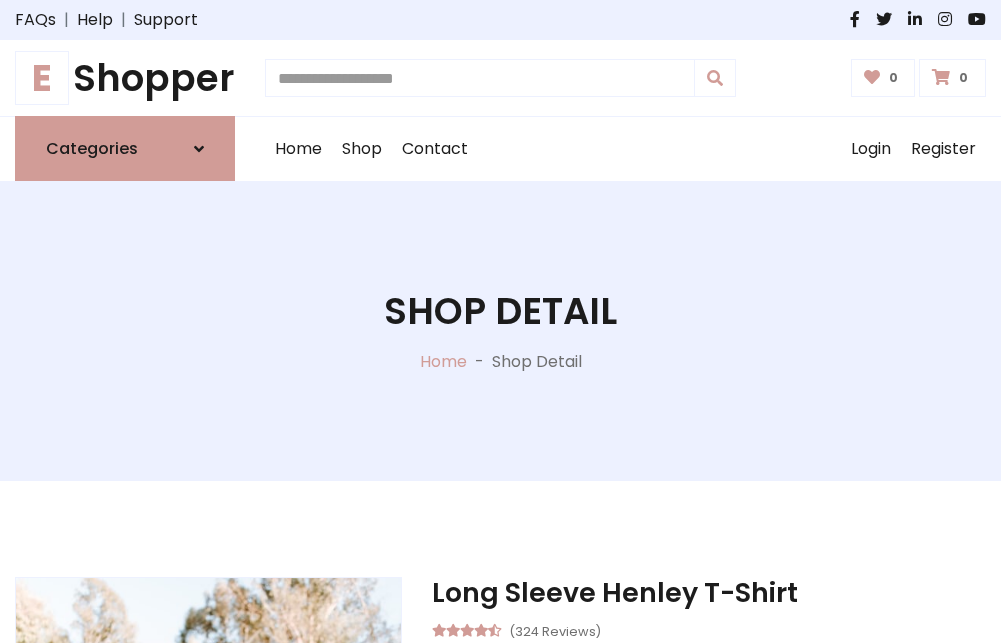scroll, scrollTop: 0, scrollLeft: 0, axis: both 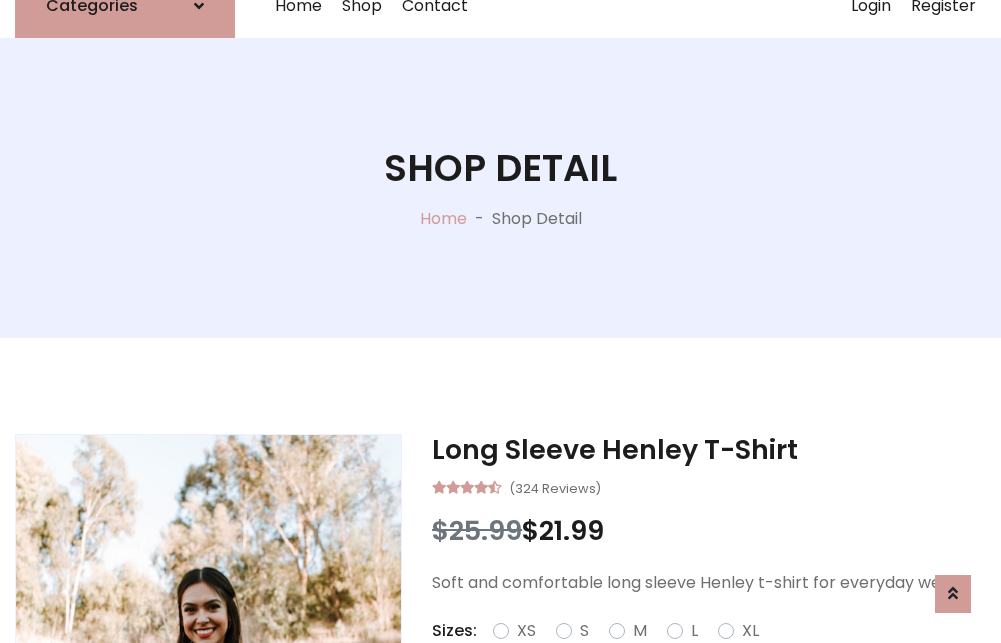 click on "Red" at bounding box center (722, 655) 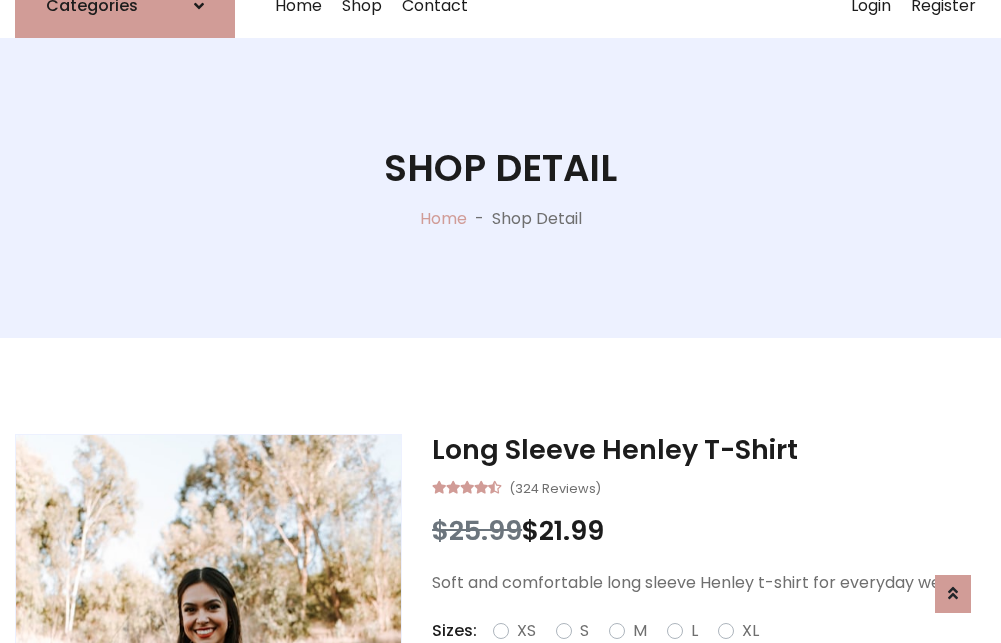 scroll, scrollTop: 167, scrollLeft: 0, axis: vertical 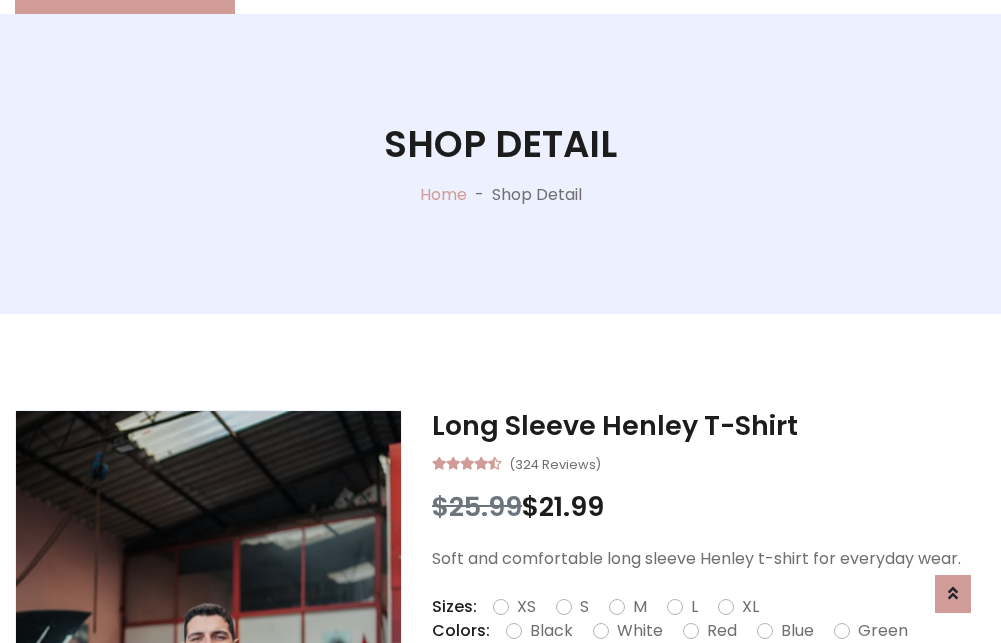 click on "Add To Cart" at bounding box center [653, 694] 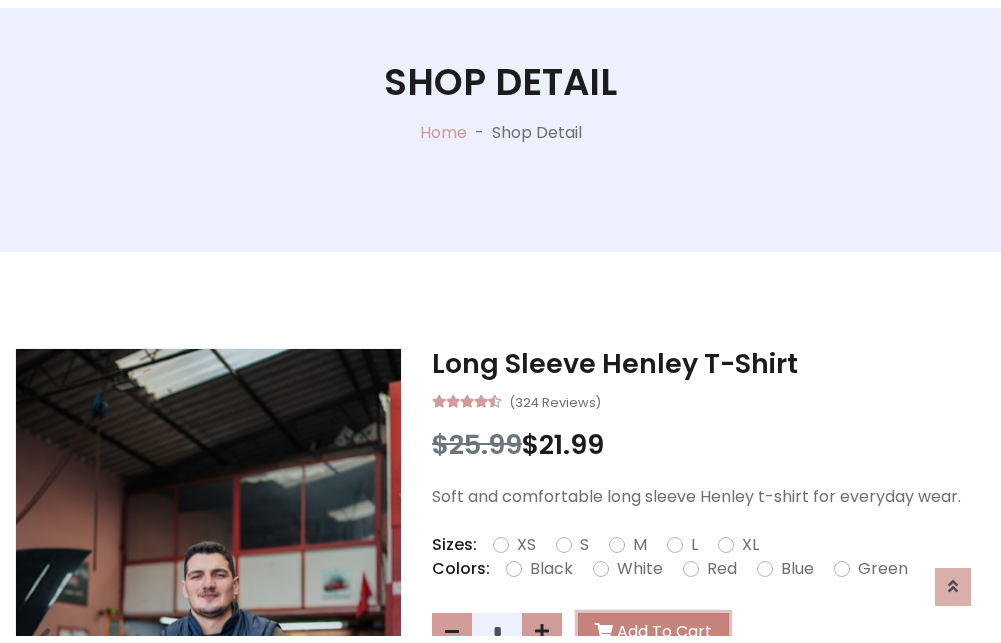 scroll, scrollTop: 0, scrollLeft: 0, axis: both 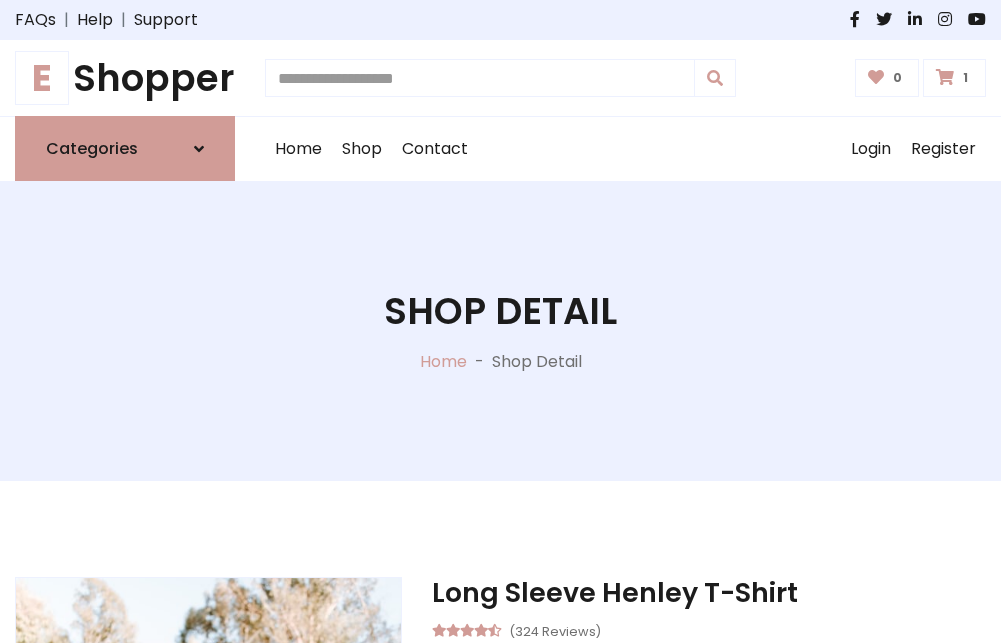 click at bounding box center [945, 77] 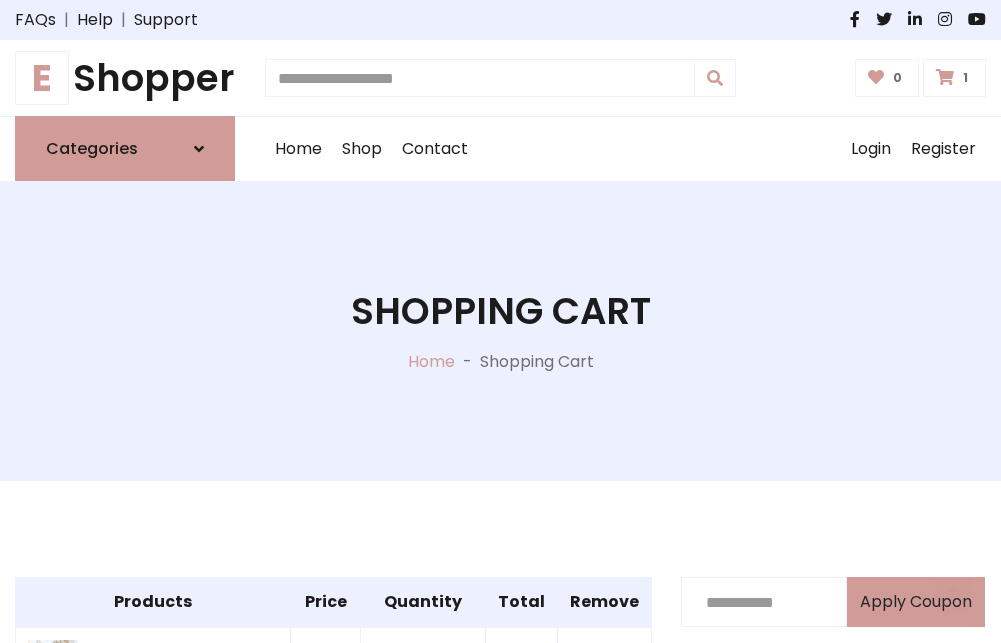 scroll, scrollTop: 474, scrollLeft: 0, axis: vertical 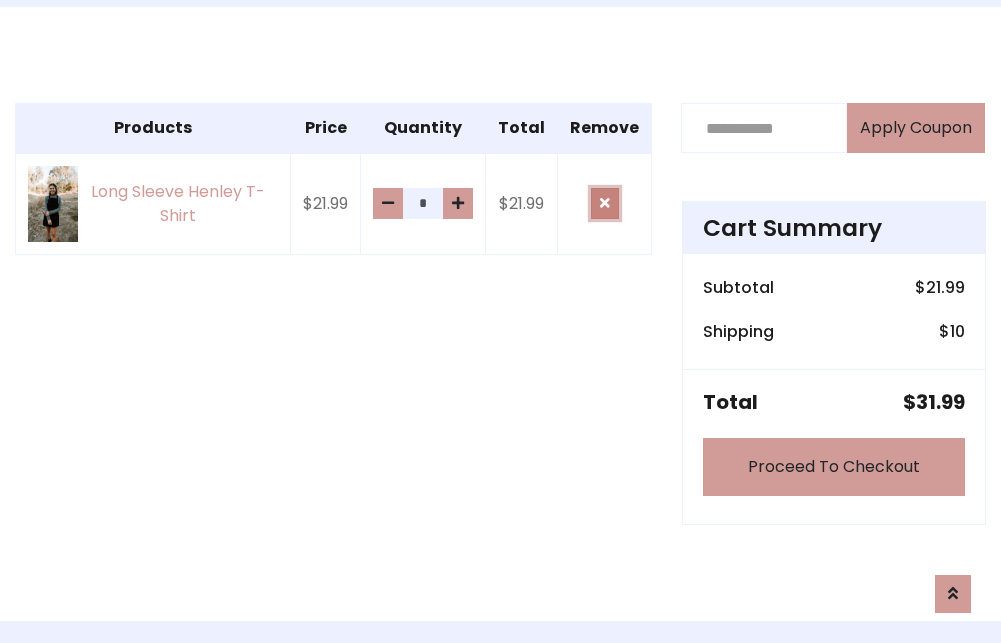 click at bounding box center [605, 203] 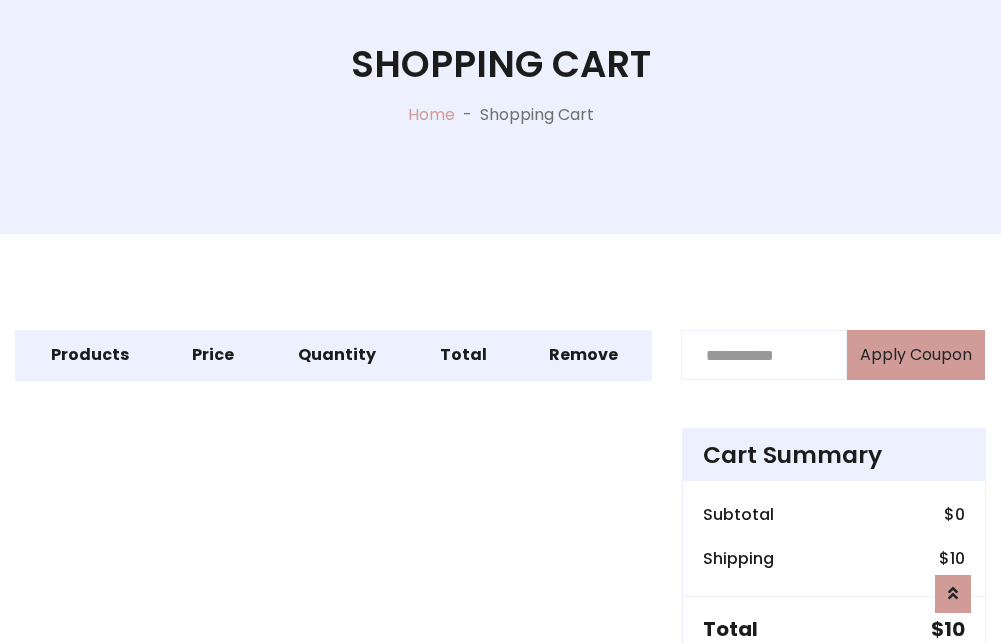 scroll, scrollTop: 327, scrollLeft: 0, axis: vertical 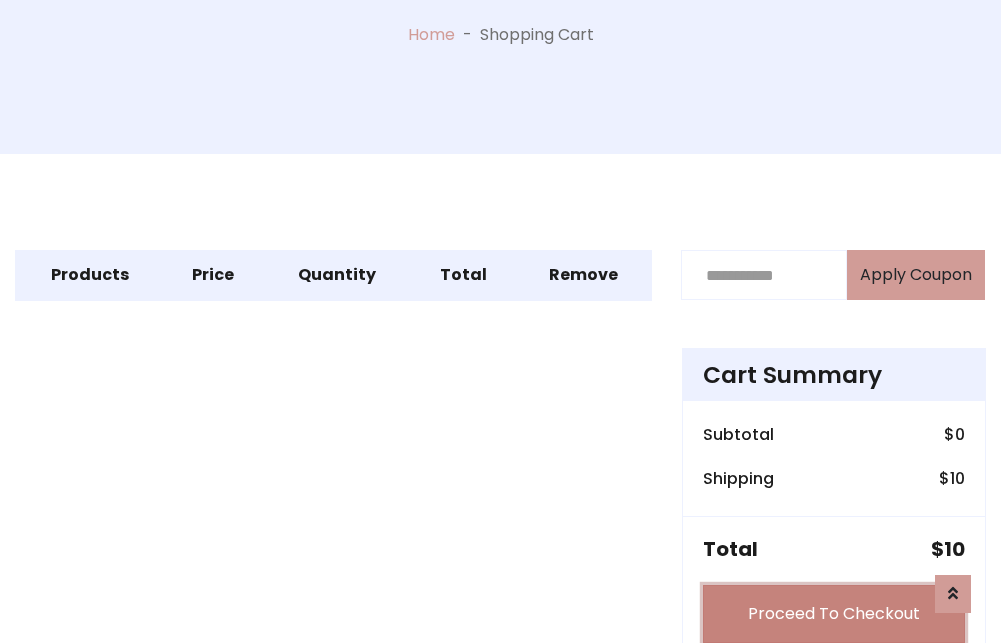 click on "Proceed To Checkout" at bounding box center (834, 614) 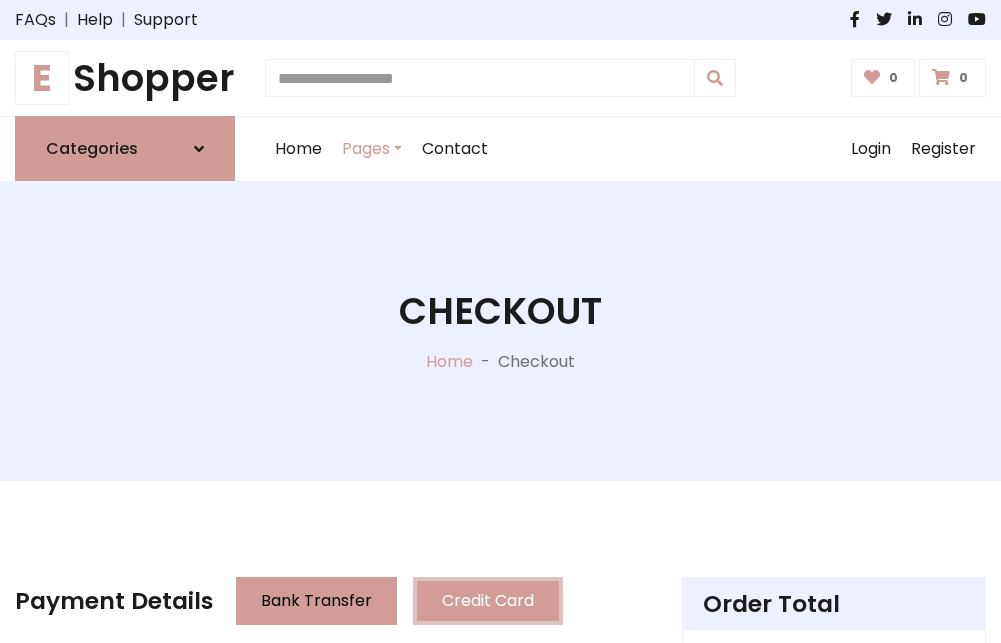 scroll, scrollTop: 137, scrollLeft: 0, axis: vertical 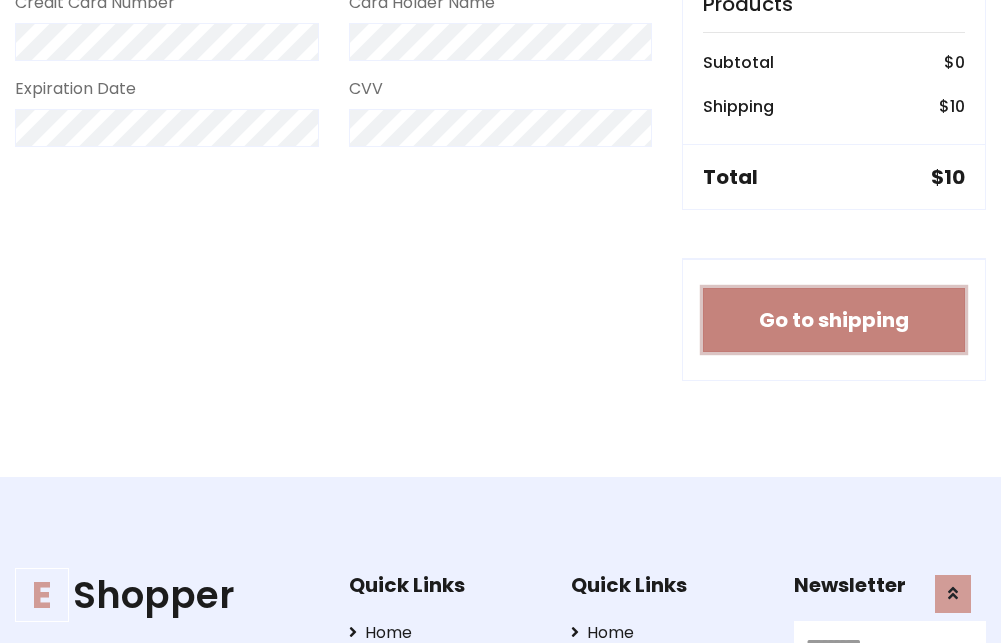 click on "Go to shipping" at bounding box center [834, 320] 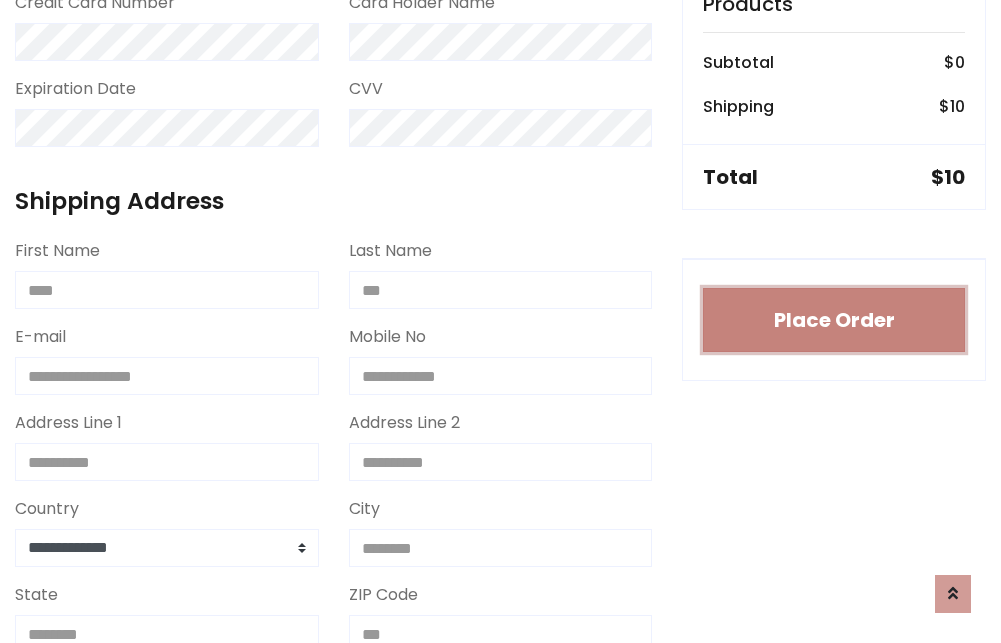 type 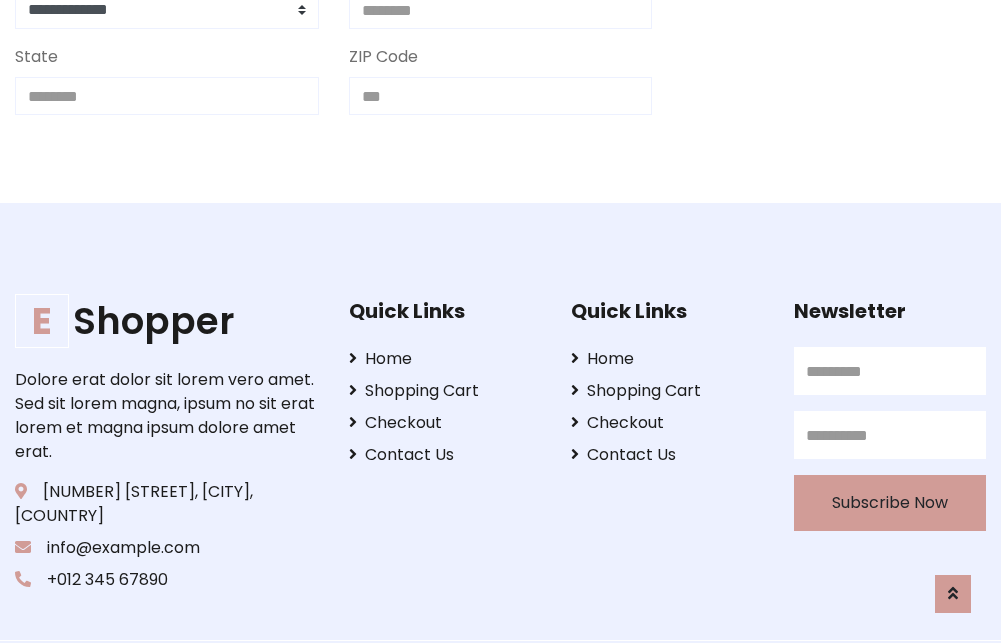scroll, scrollTop: 713, scrollLeft: 0, axis: vertical 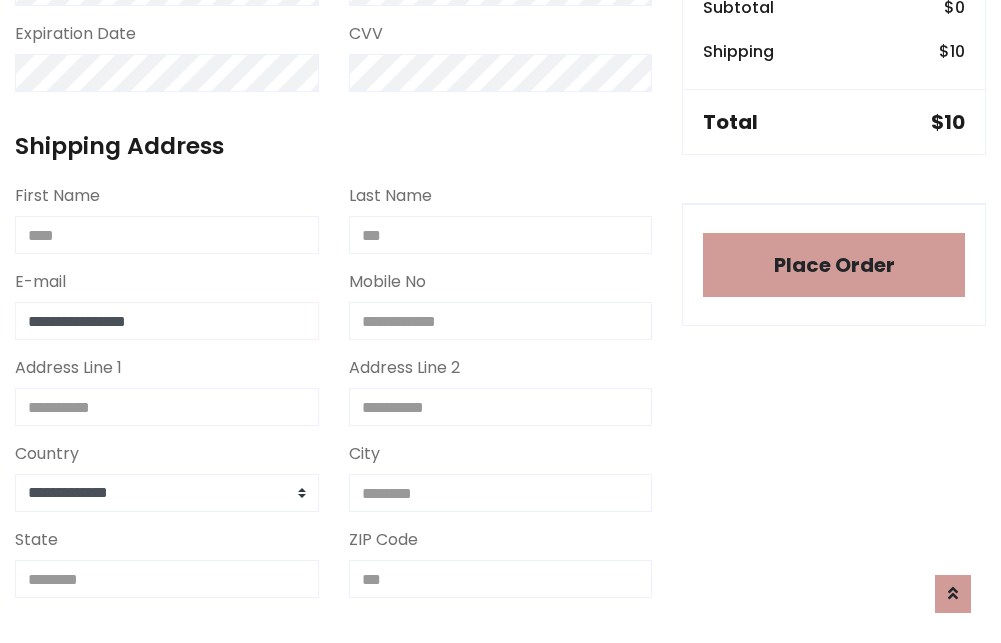 type on "**********" 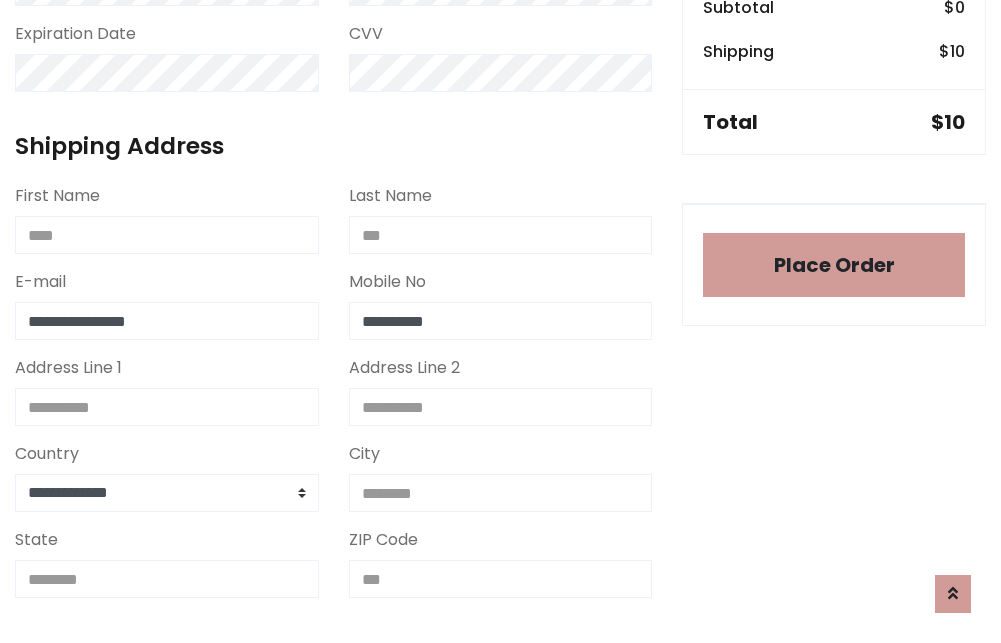 type on "**********" 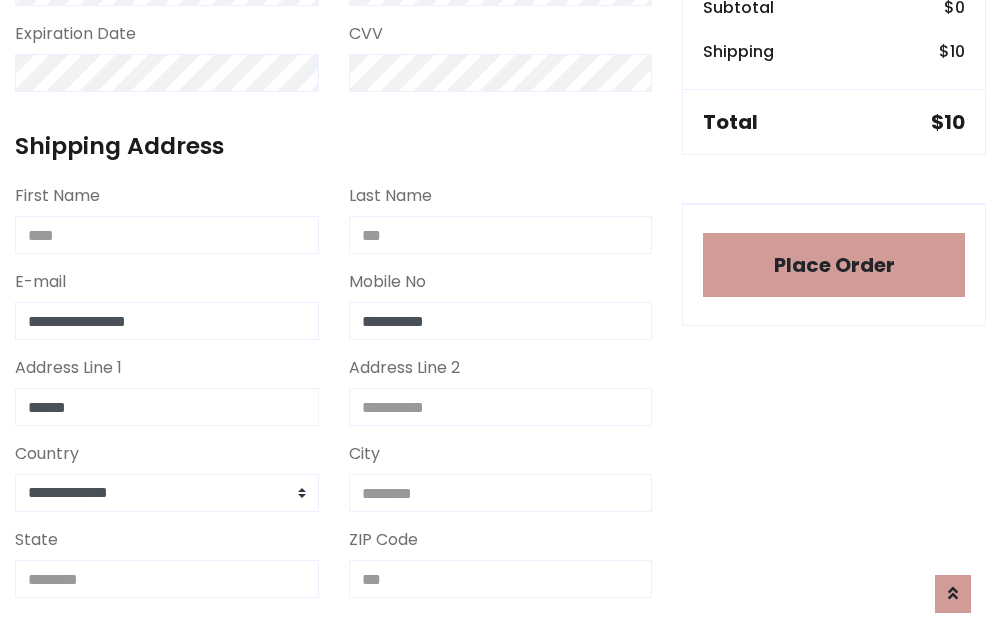 type on "******" 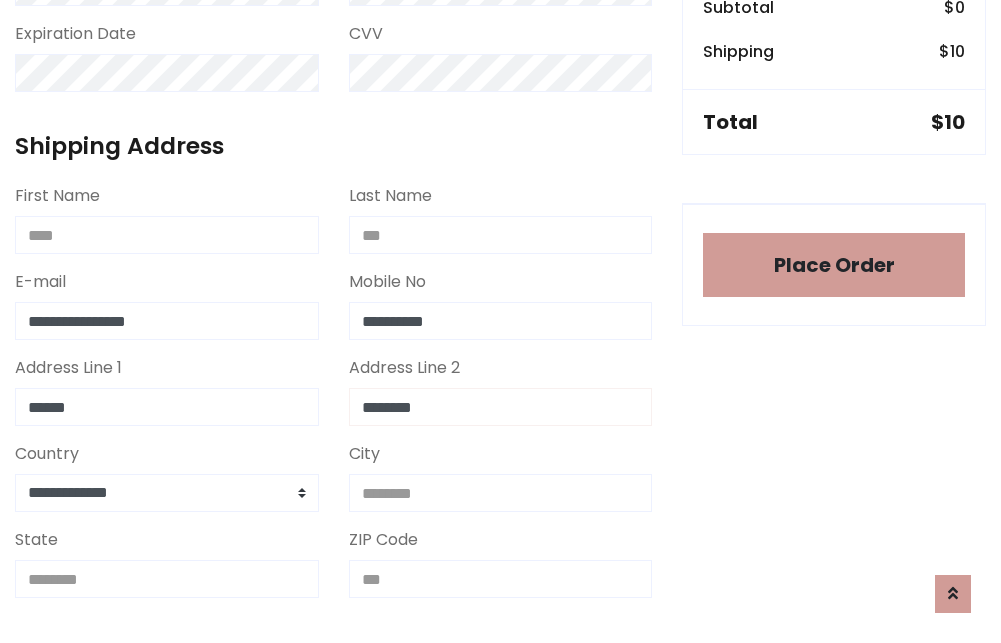 type on "********" 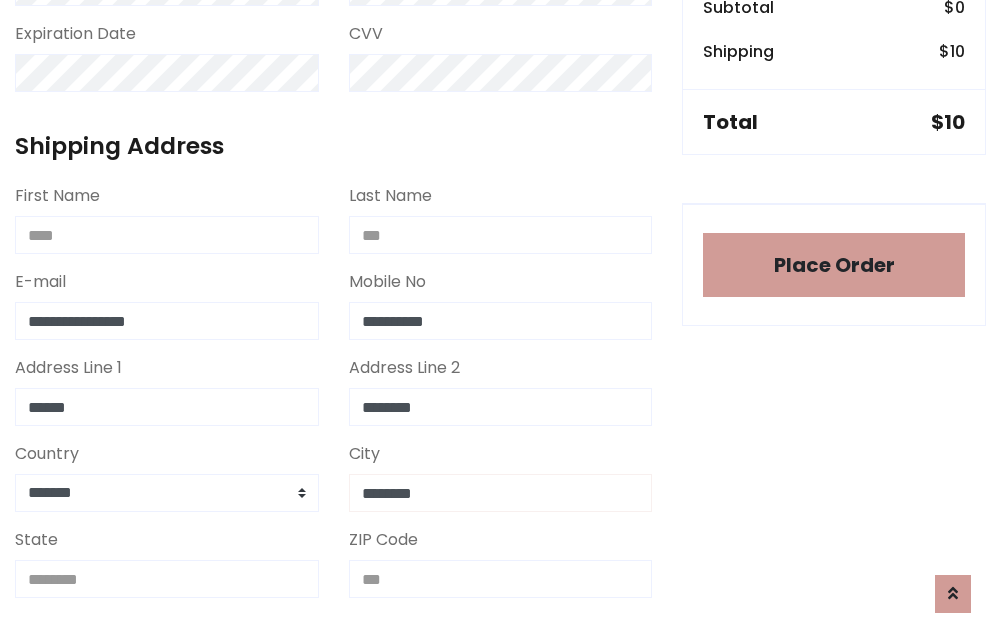 type on "********" 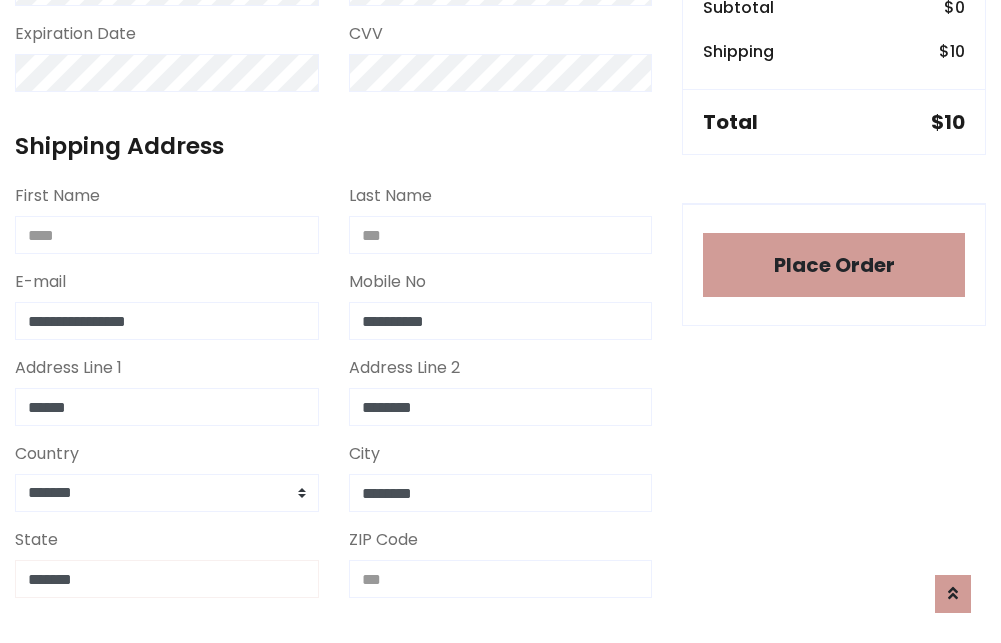 type on "*******" 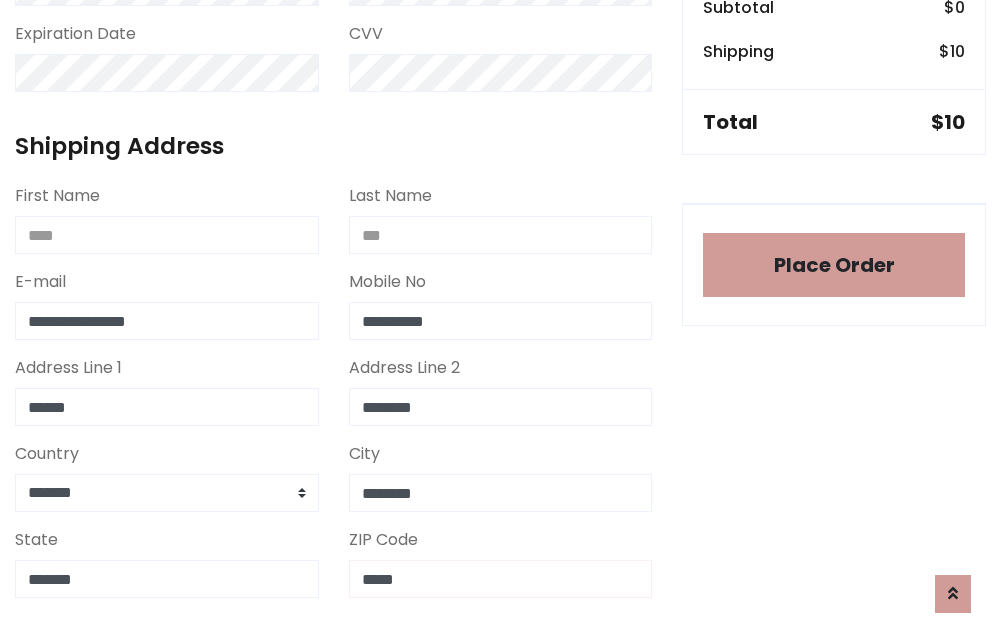 scroll, scrollTop: 403, scrollLeft: 0, axis: vertical 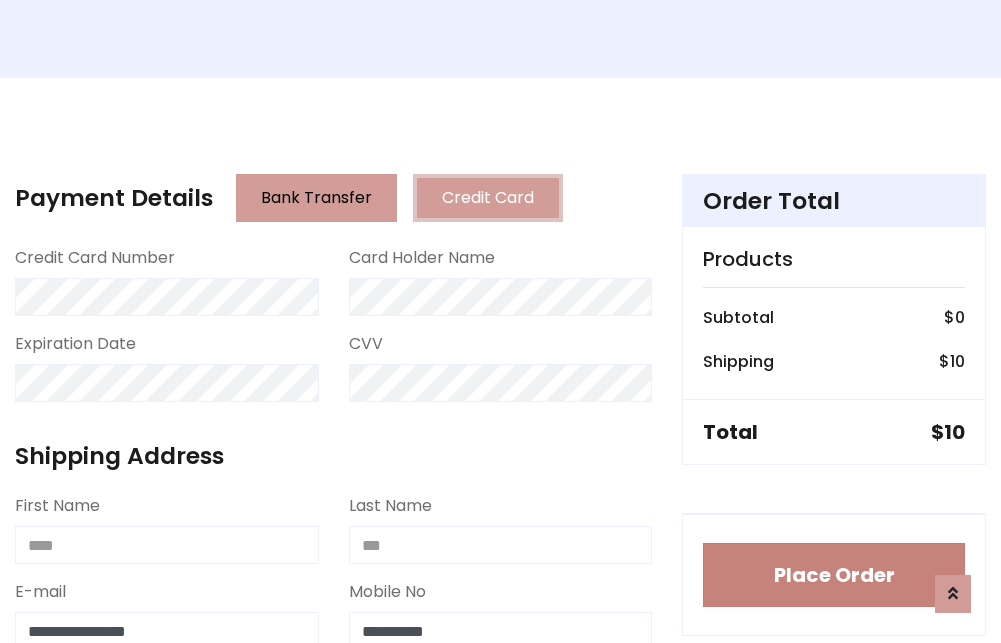 type on "*****" 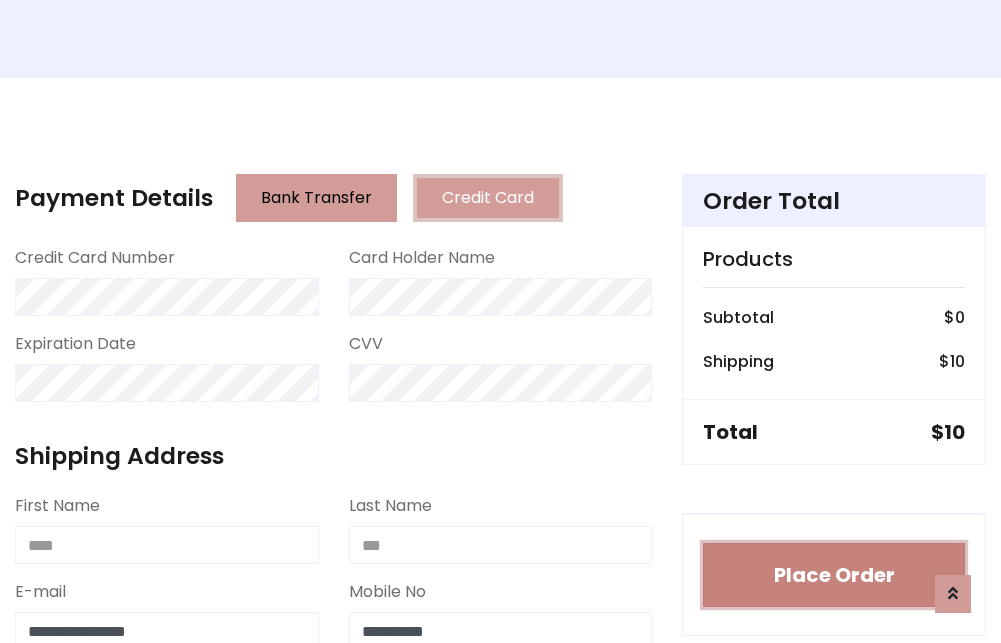 click on "Place Order" at bounding box center [834, 575] 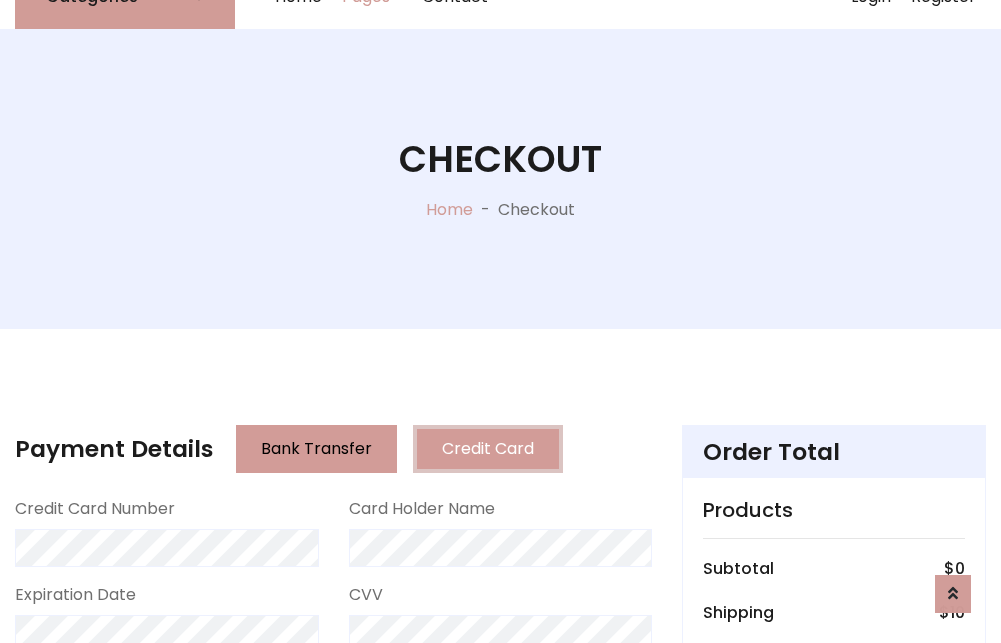scroll, scrollTop: 0, scrollLeft: 0, axis: both 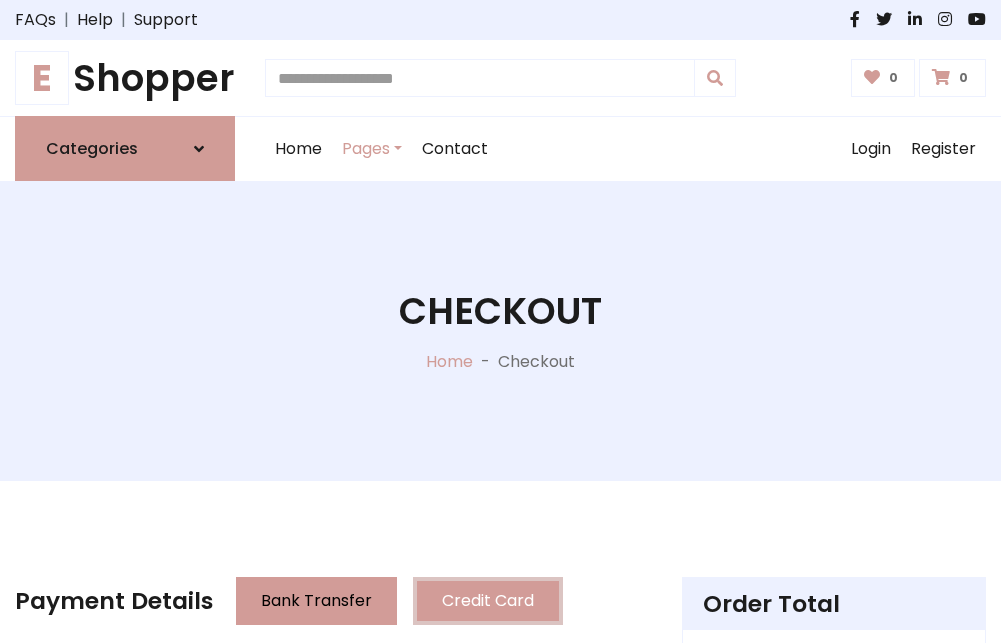 click on "E Shopper" at bounding box center [125, 78] 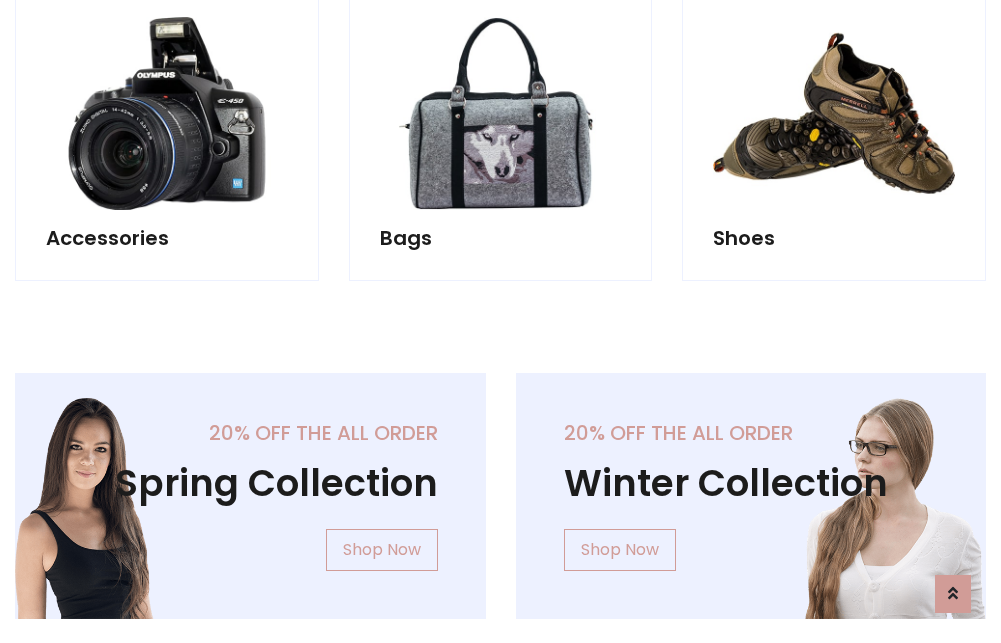 scroll, scrollTop: 770, scrollLeft: 0, axis: vertical 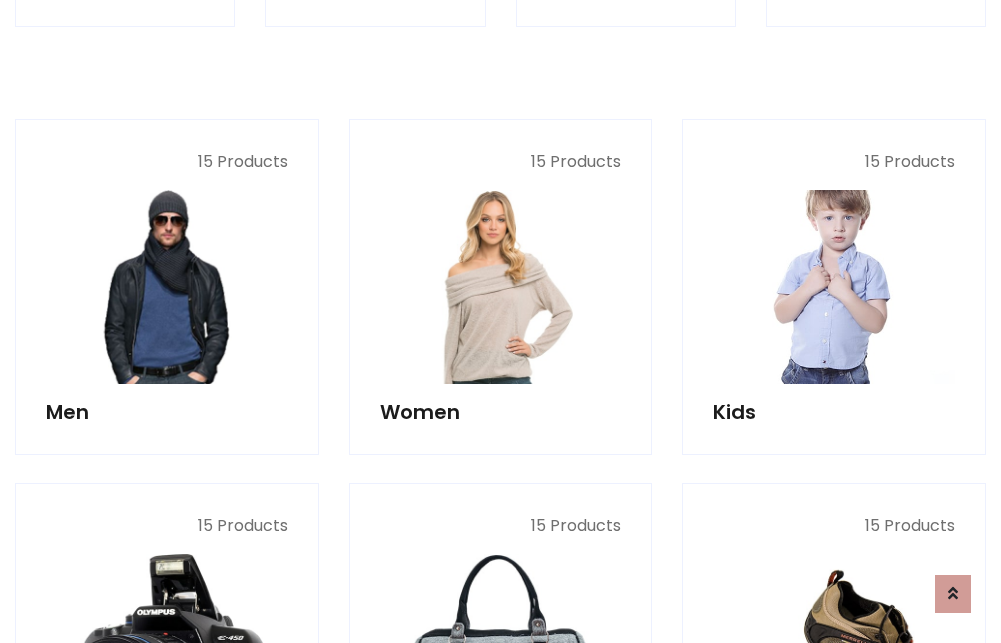 click at bounding box center (834, 287) 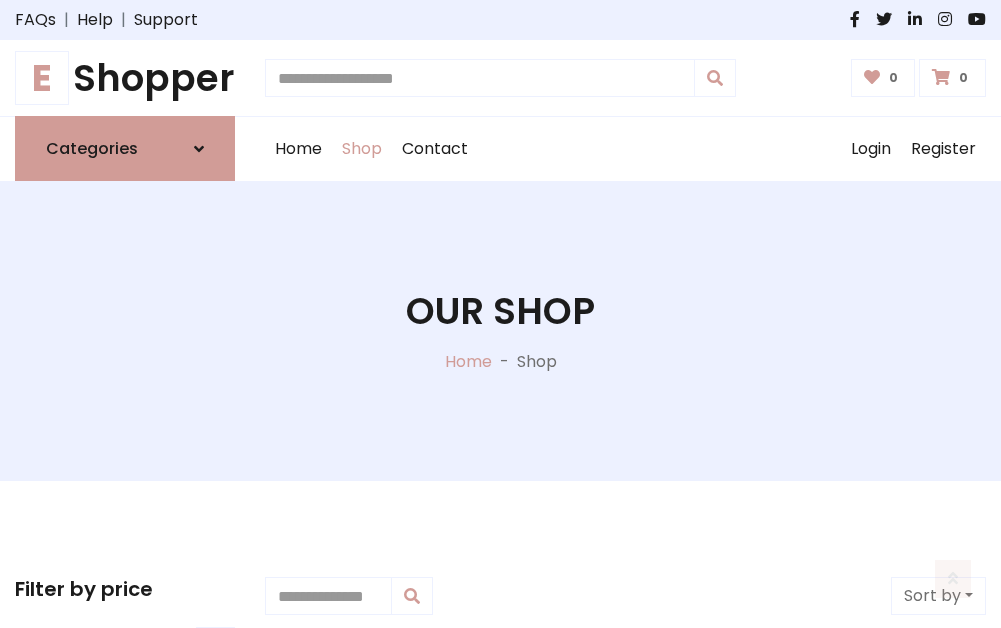 scroll, scrollTop: 549, scrollLeft: 0, axis: vertical 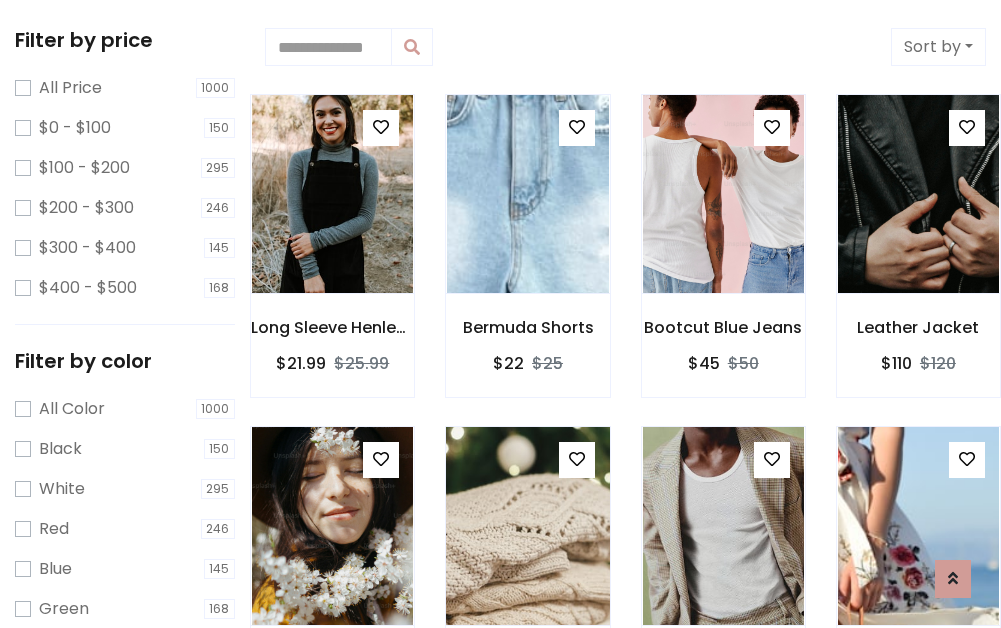 click at bounding box center (381, 127) 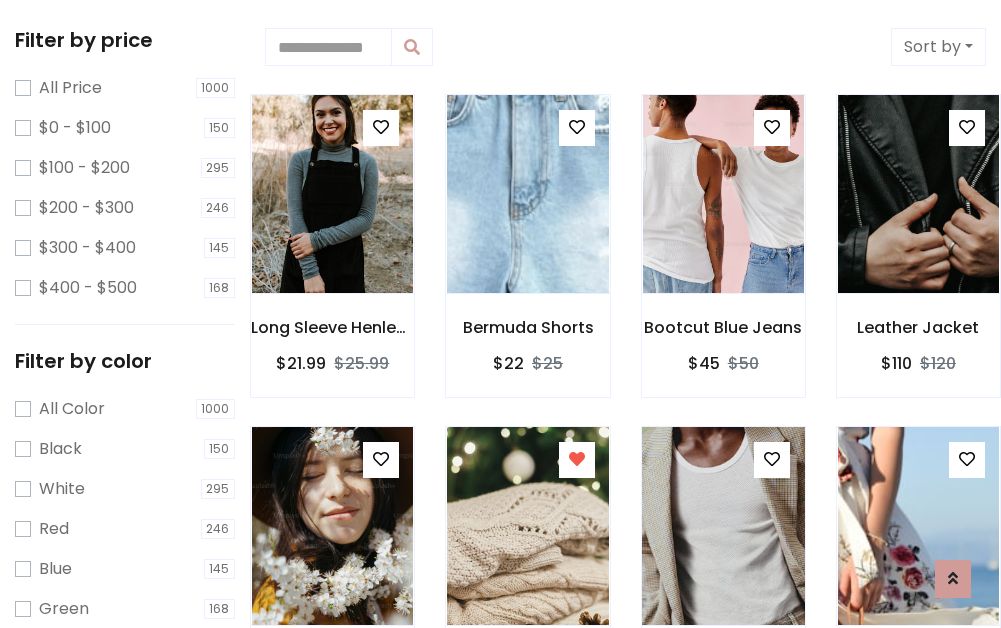 click at bounding box center (723, 526) 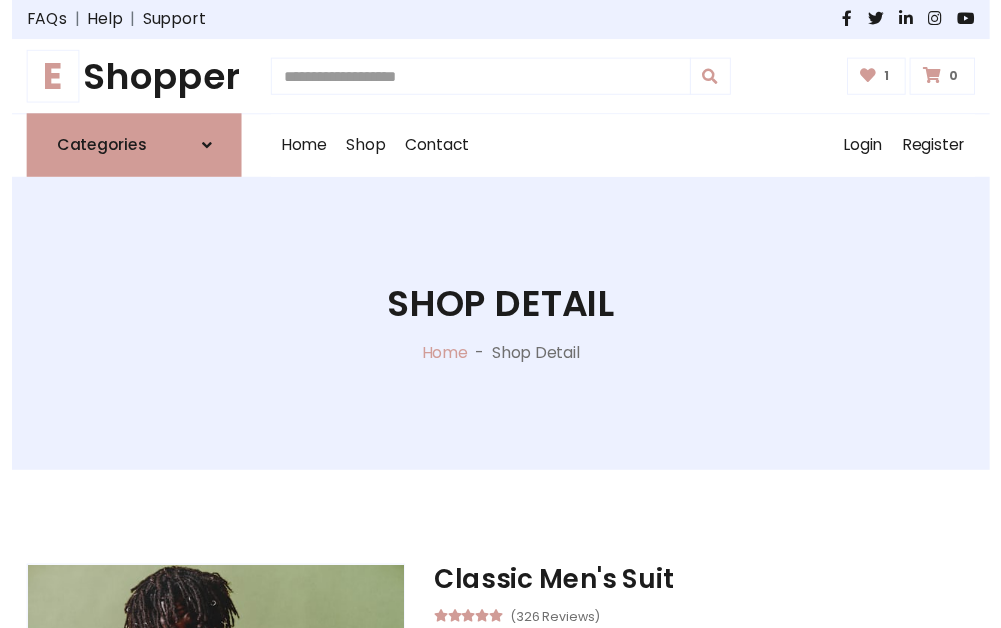 scroll, scrollTop: 262, scrollLeft: 0, axis: vertical 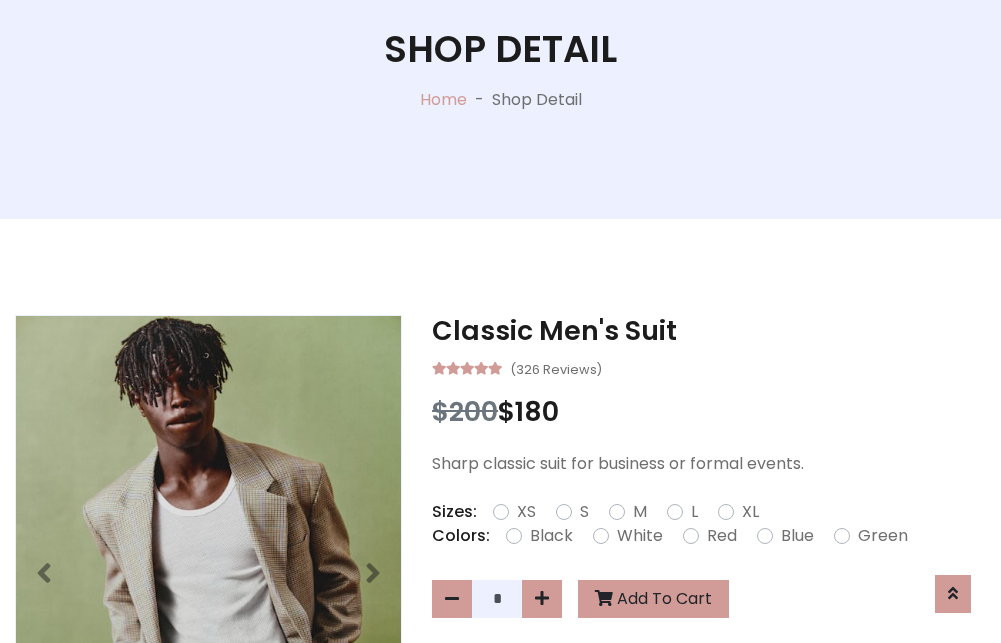 click on "XL" at bounding box center (750, 512) 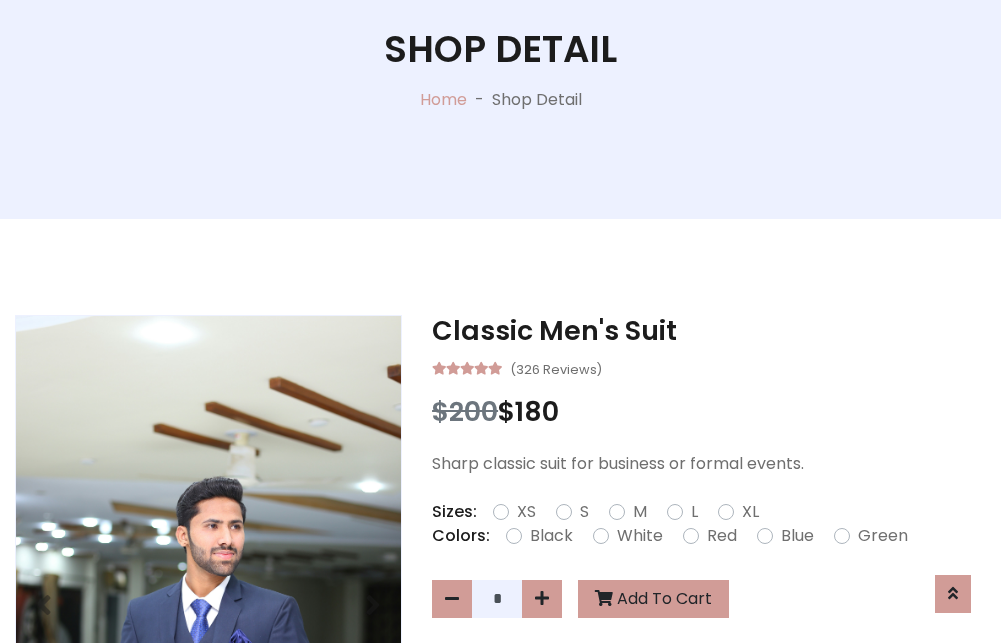 click on "Black" at bounding box center [551, 536] 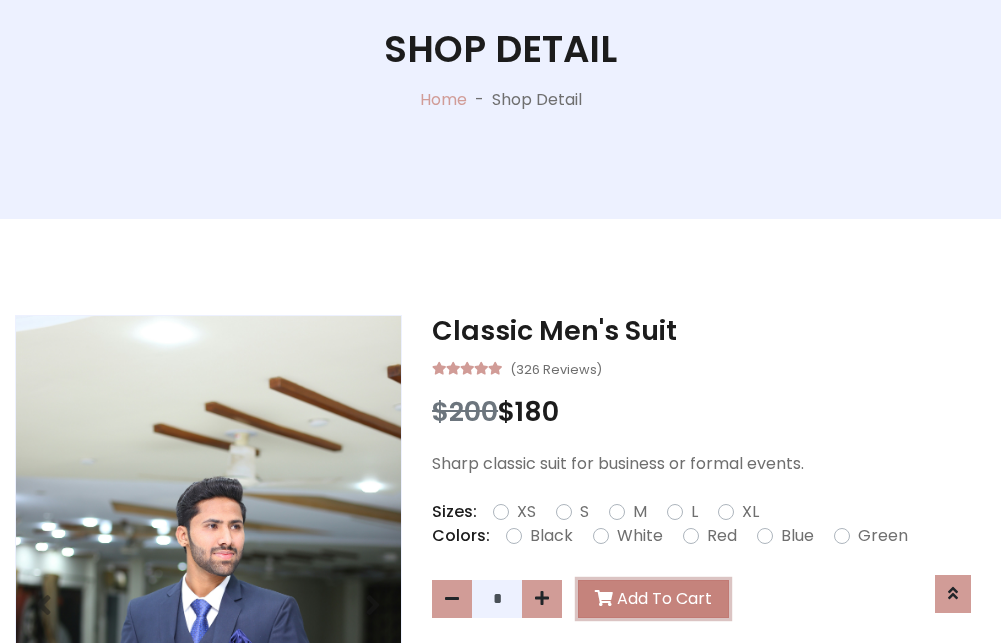 click on "Add To Cart" at bounding box center (653, 599) 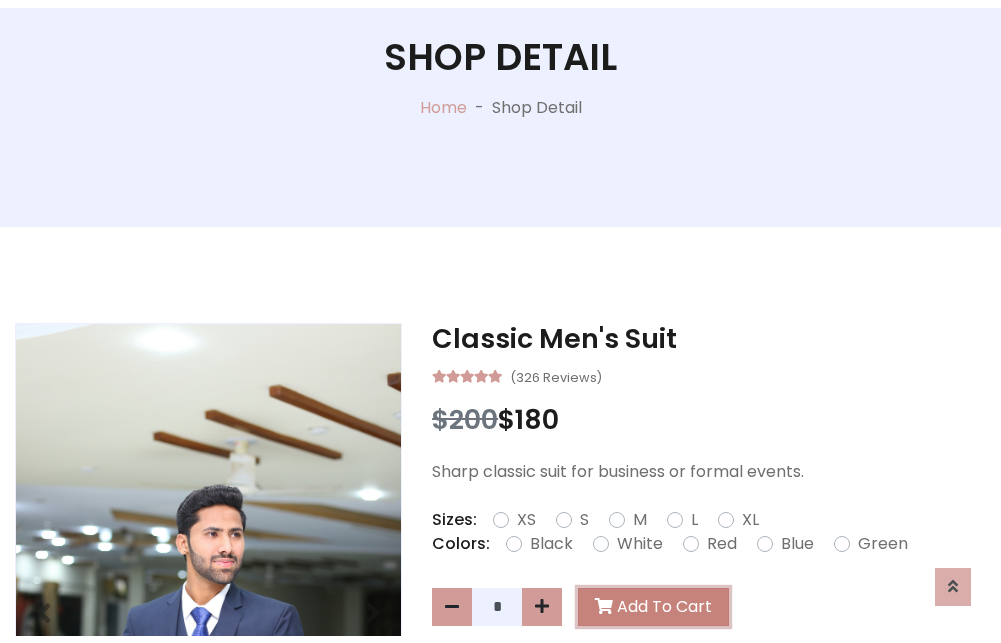 scroll, scrollTop: 0, scrollLeft: 0, axis: both 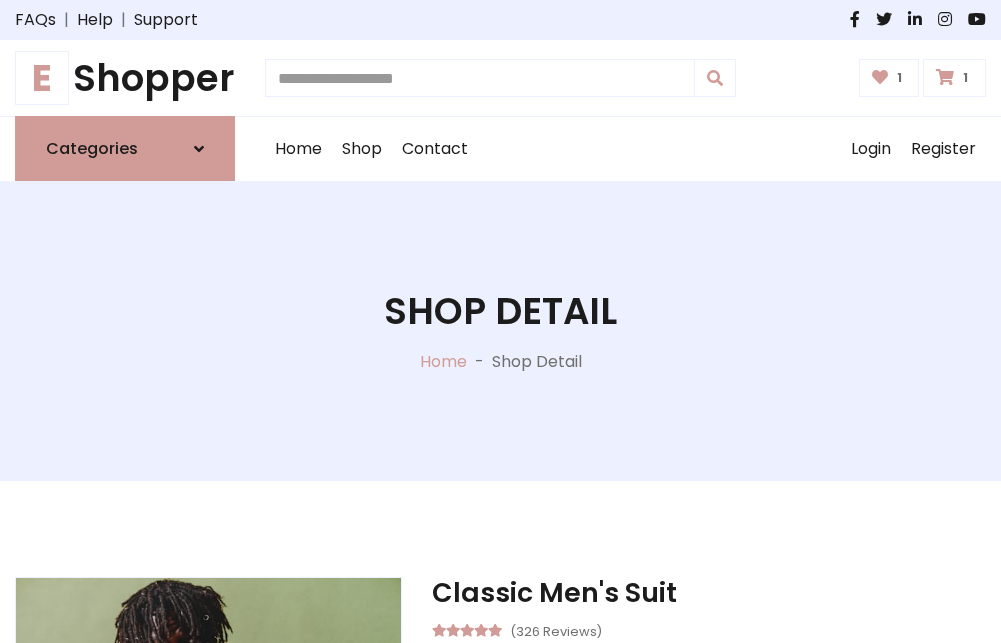 click at bounding box center (945, 77) 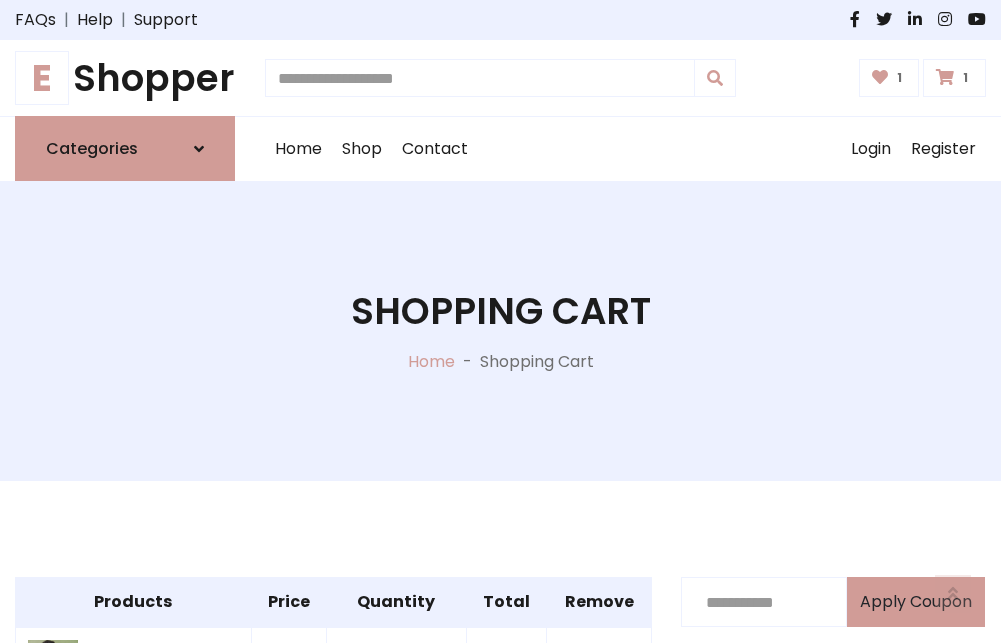 scroll, scrollTop: 570, scrollLeft: 0, axis: vertical 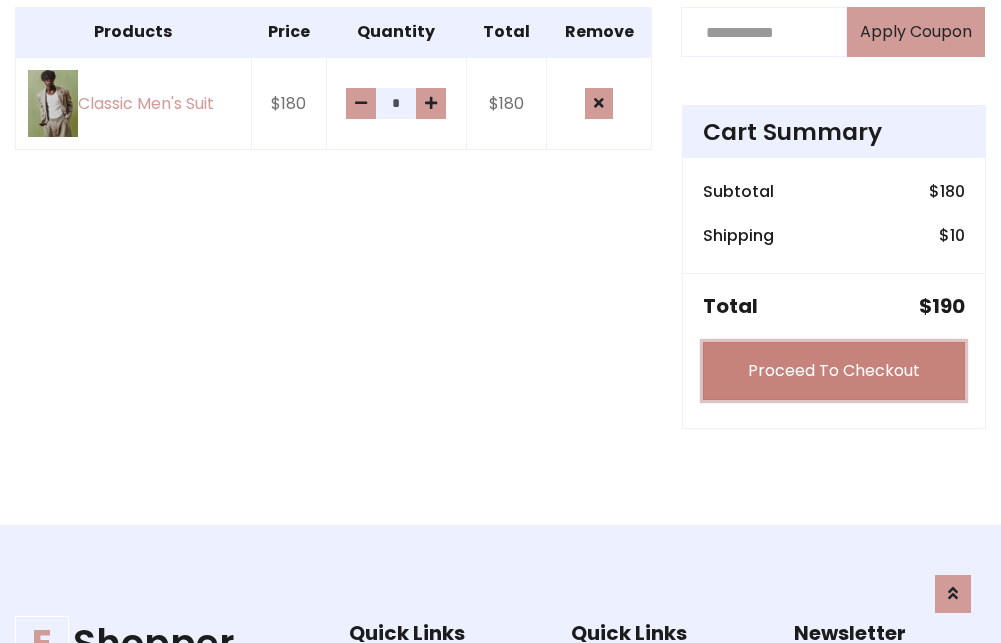 click on "Proceed To Checkout" at bounding box center (834, 371) 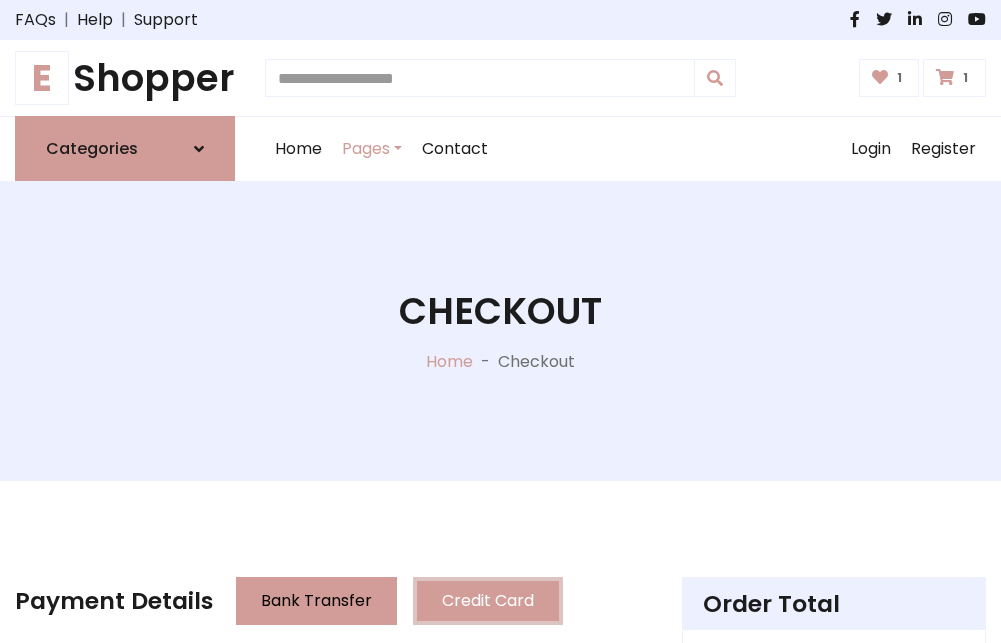 scroll, scrollTop: 201, scrollLeft: 0, axis: vertical 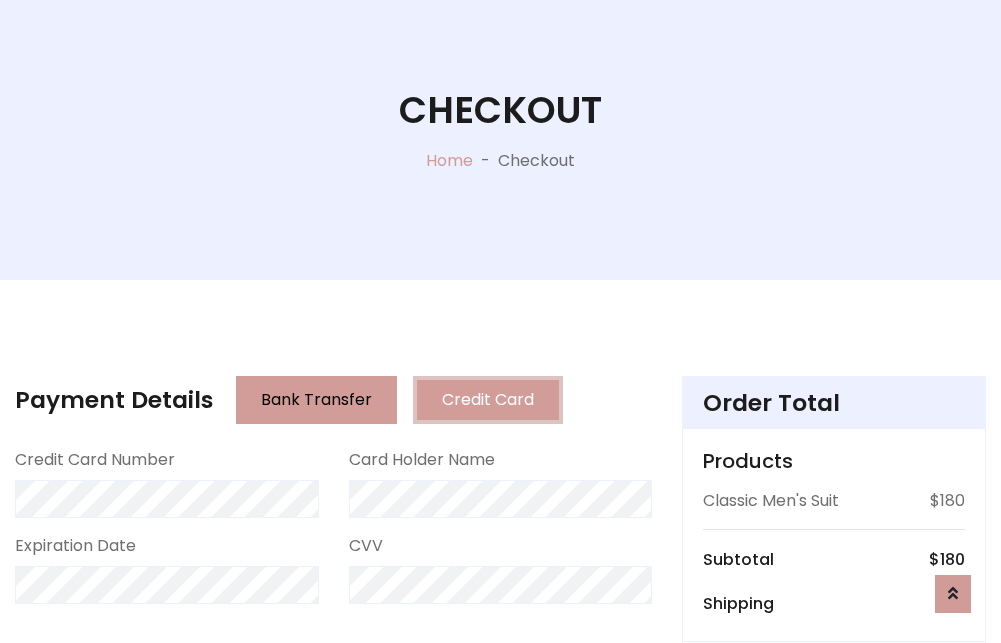 click on "Go to shipping" at bounding box center (834, 817) 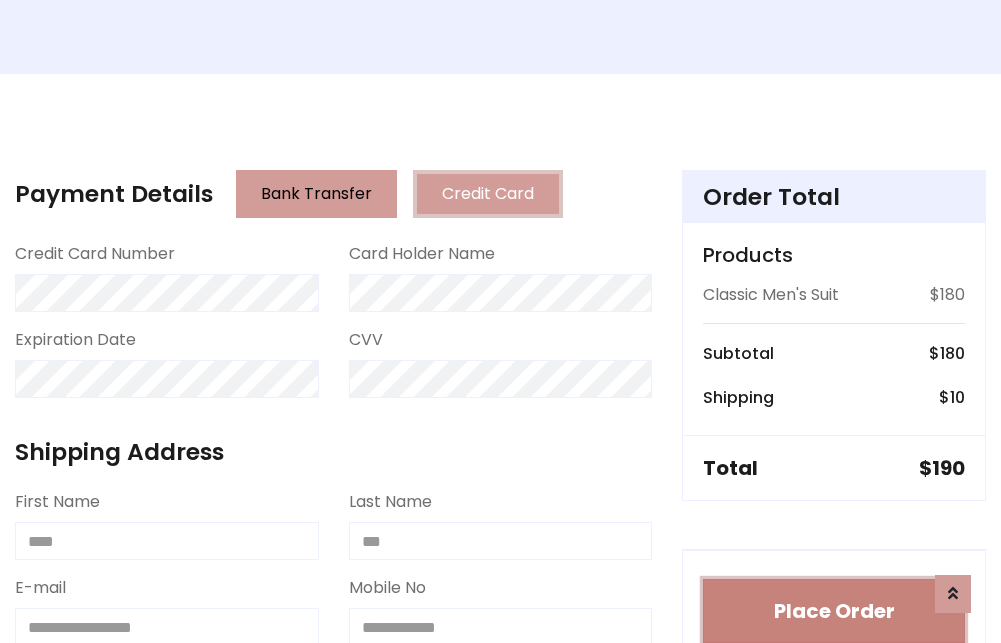 type 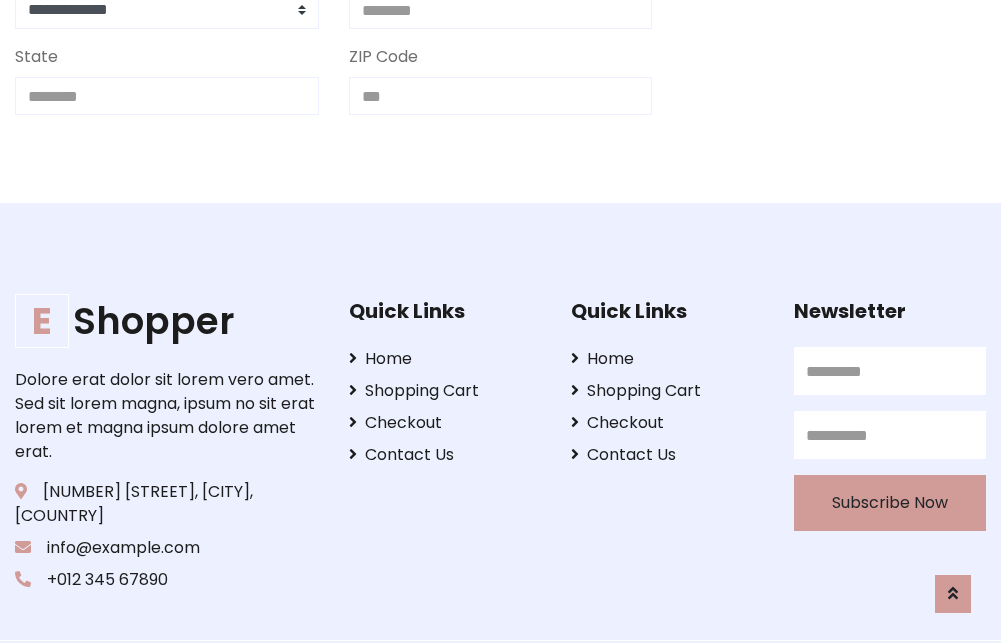 scroll, scrollTop: 713, scrollLeft: 0, axis: vertical 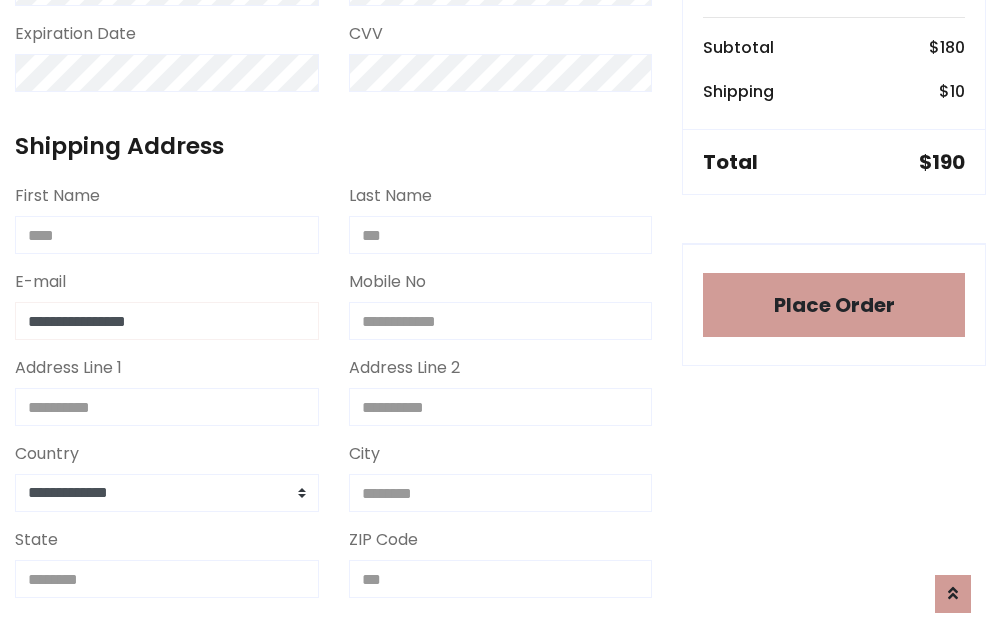 type on "**********" 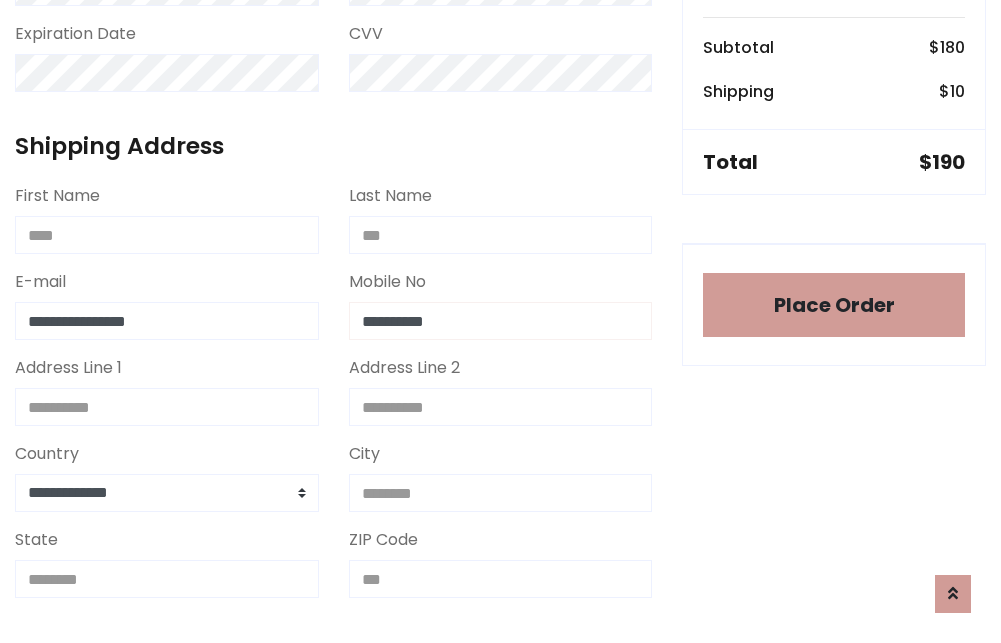 scroll, scrollTop: 573, scrollLeft: 0, axis: vertical 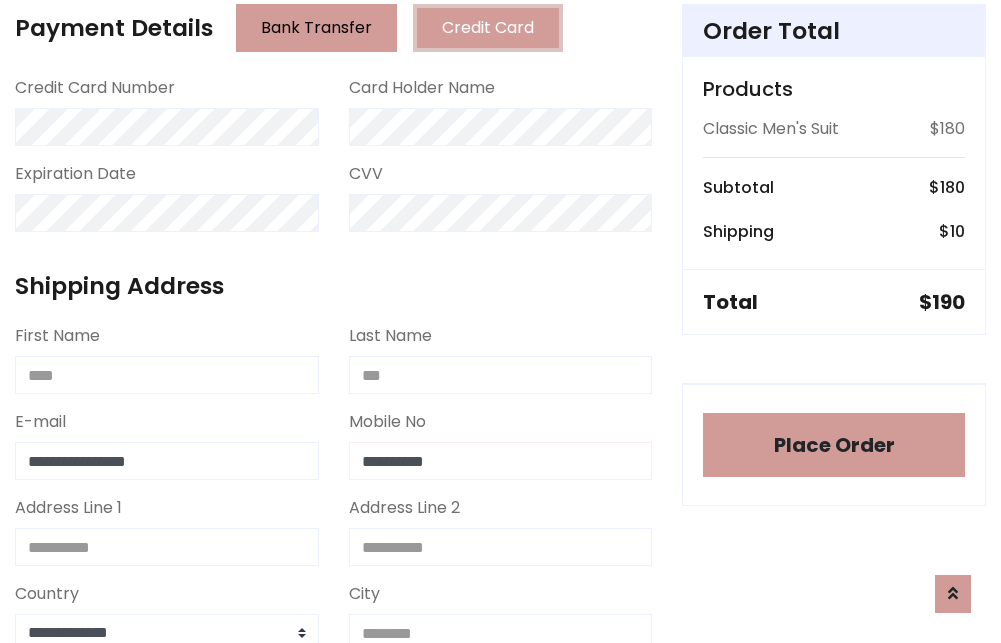 type on "**********" 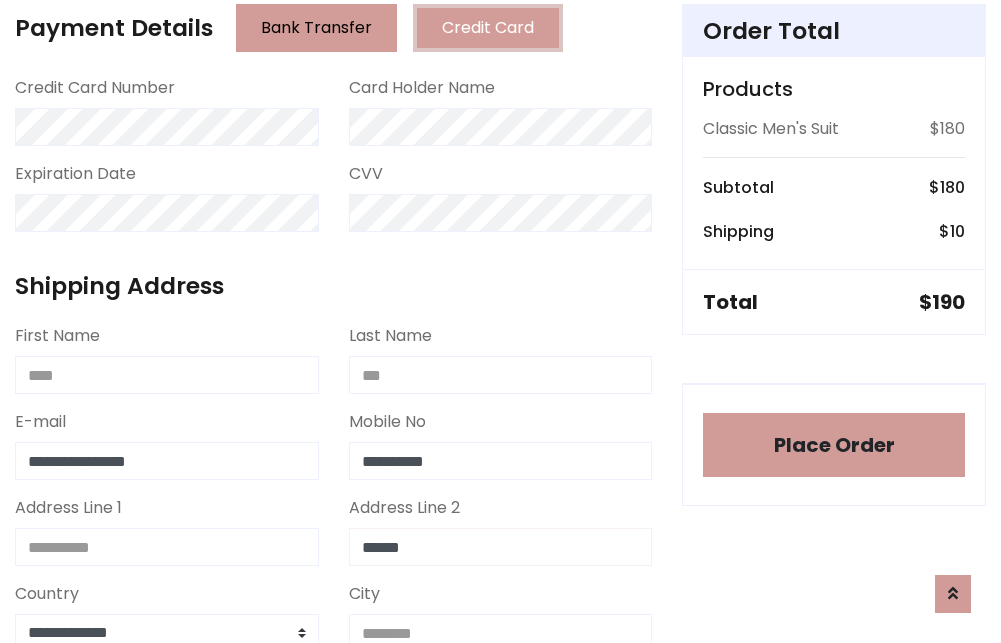 type on "******" 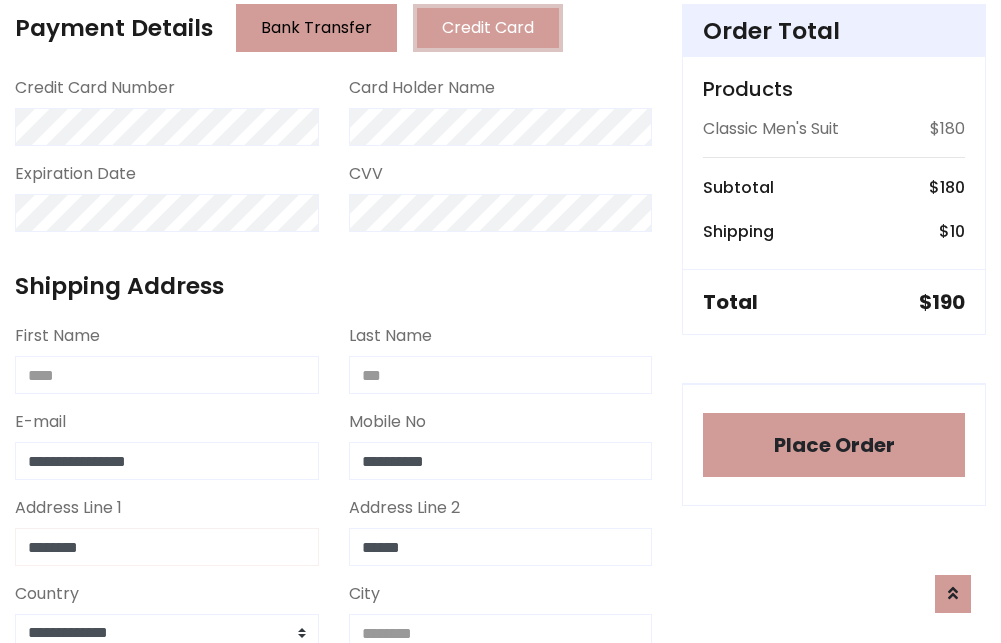 type on "********" 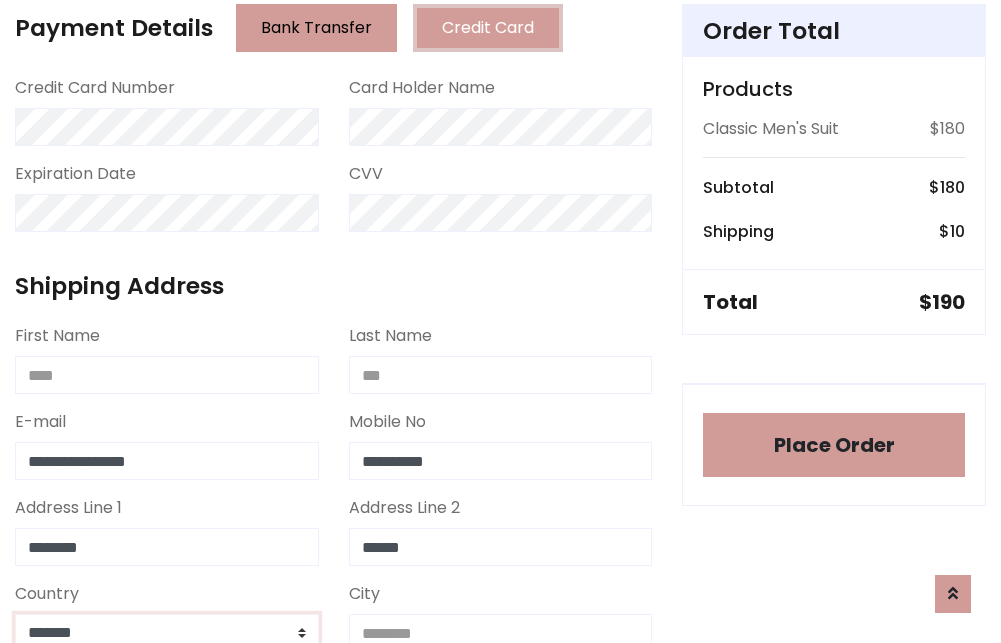 scroll, scrollTop: 583, scrollLeft: 0, axis: vertical 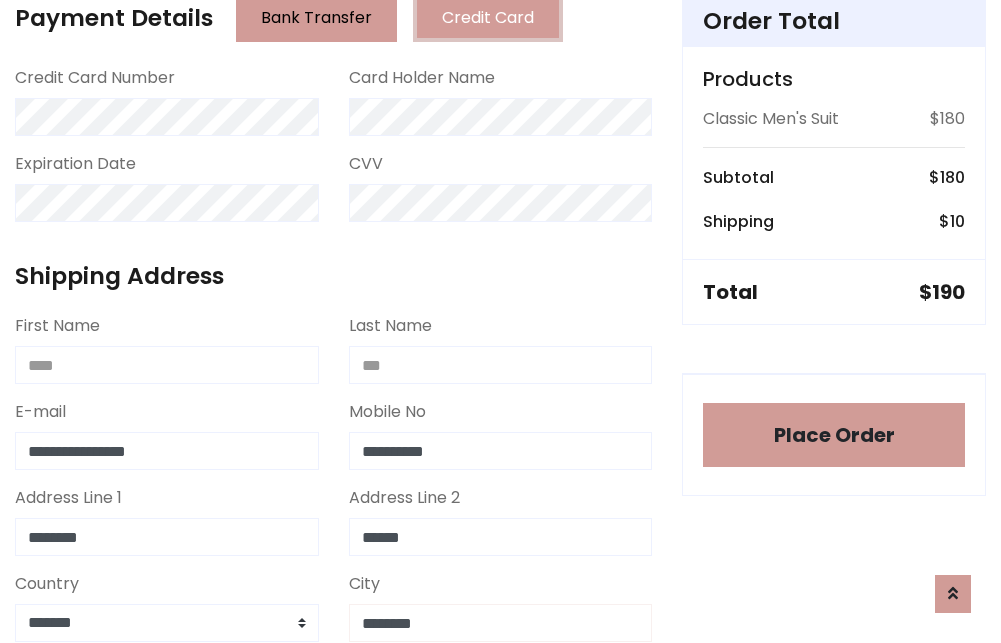 type on "********" 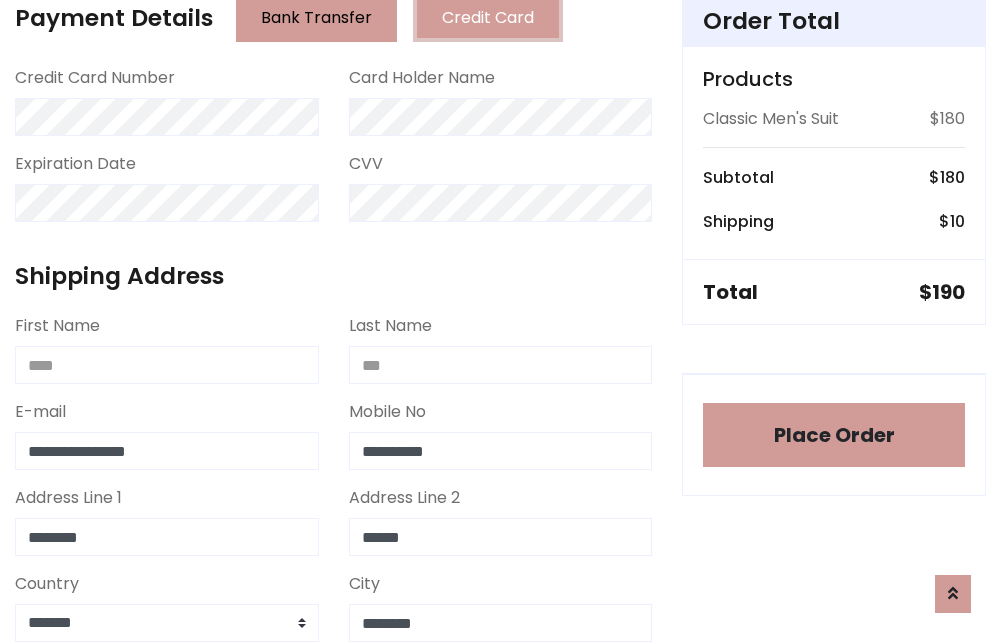 scroll, scrollTop: 971, scrollLeft: 0, axis: vertical 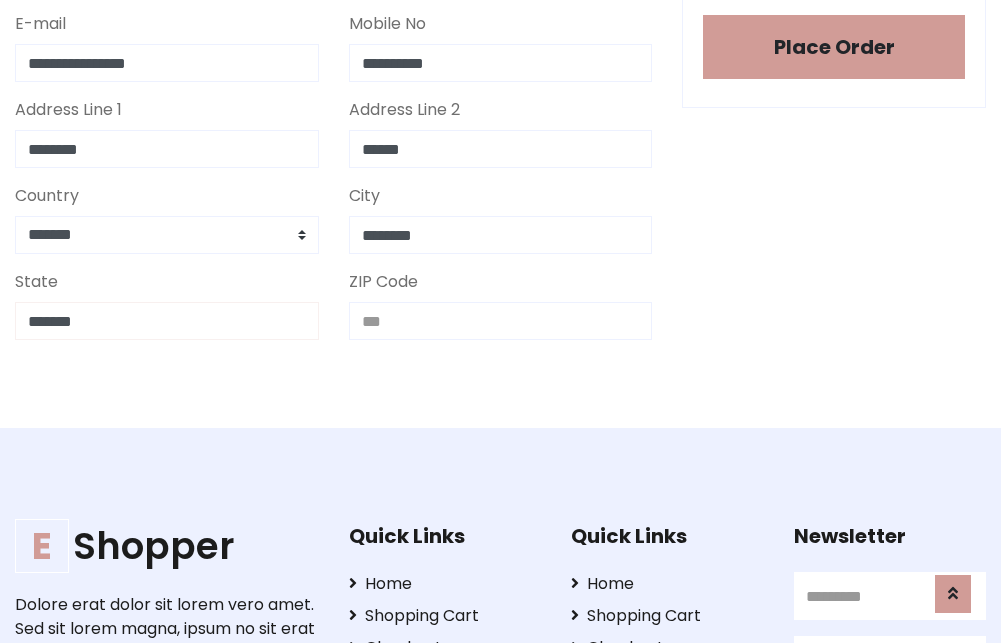type on "*******" 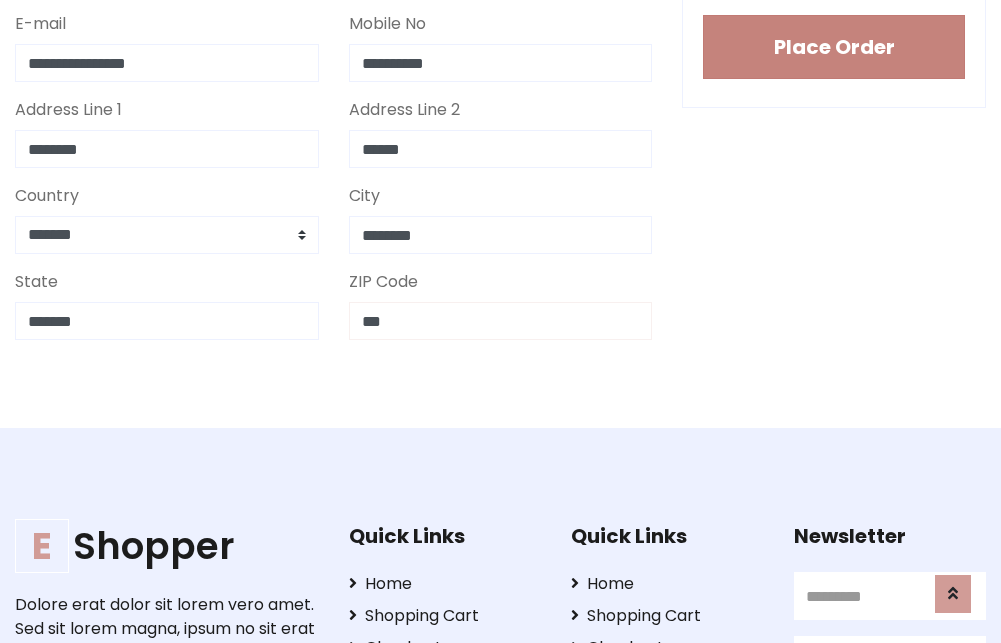 type on "***" 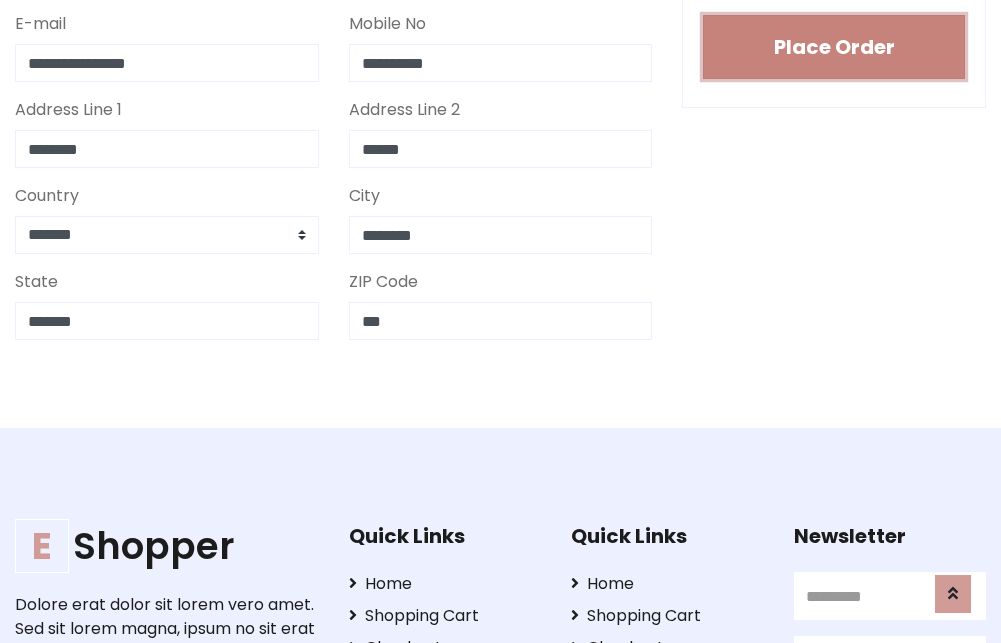 click on "Place Order" at bounding box center [834, 47] 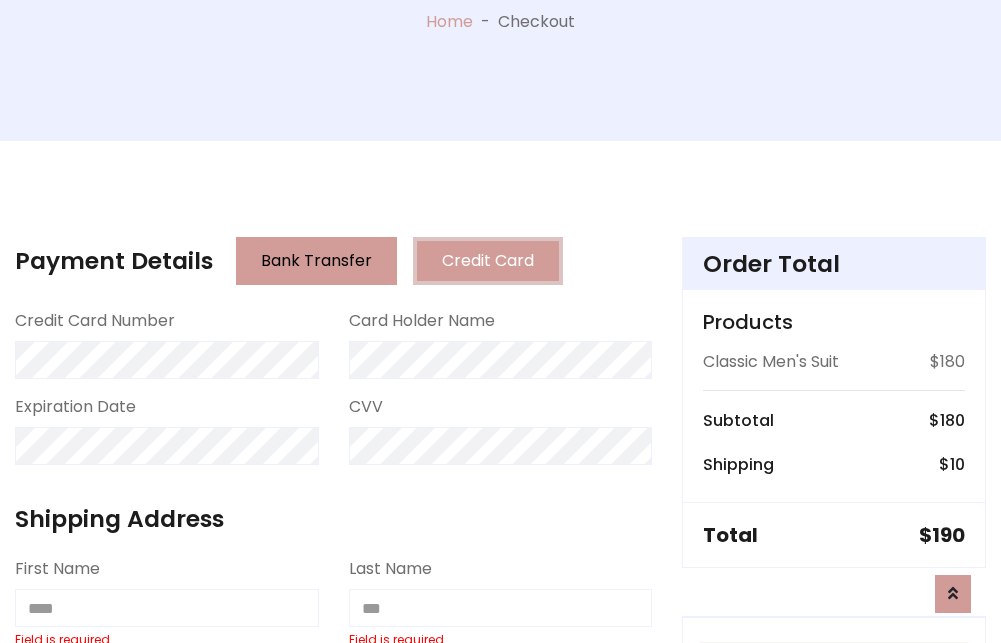 scroll, scrollTop: 0, scrollLeft: 0, axis: both 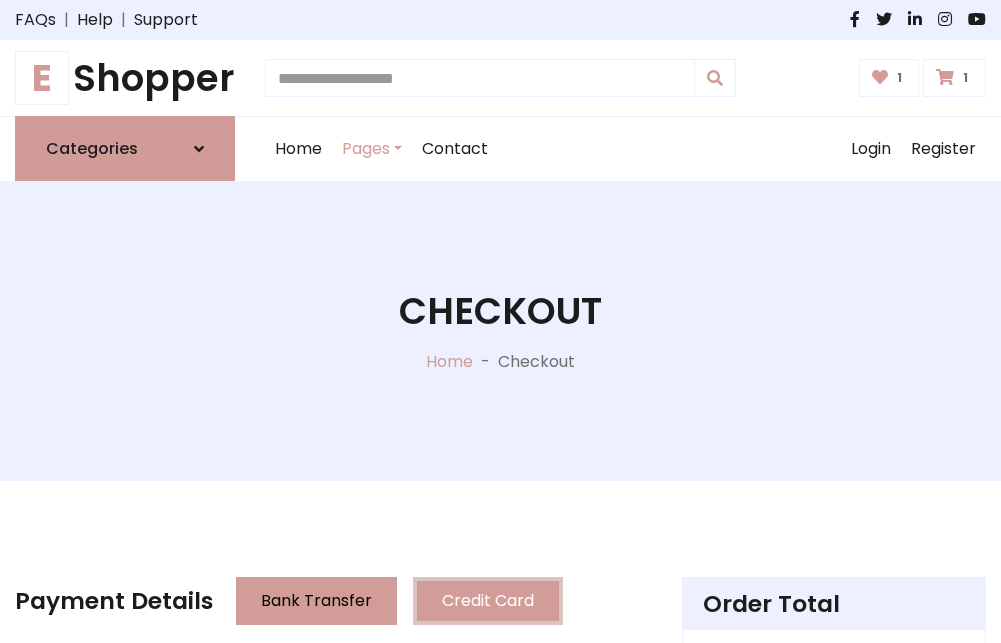 click on "E" at bounding box center [42, 78] 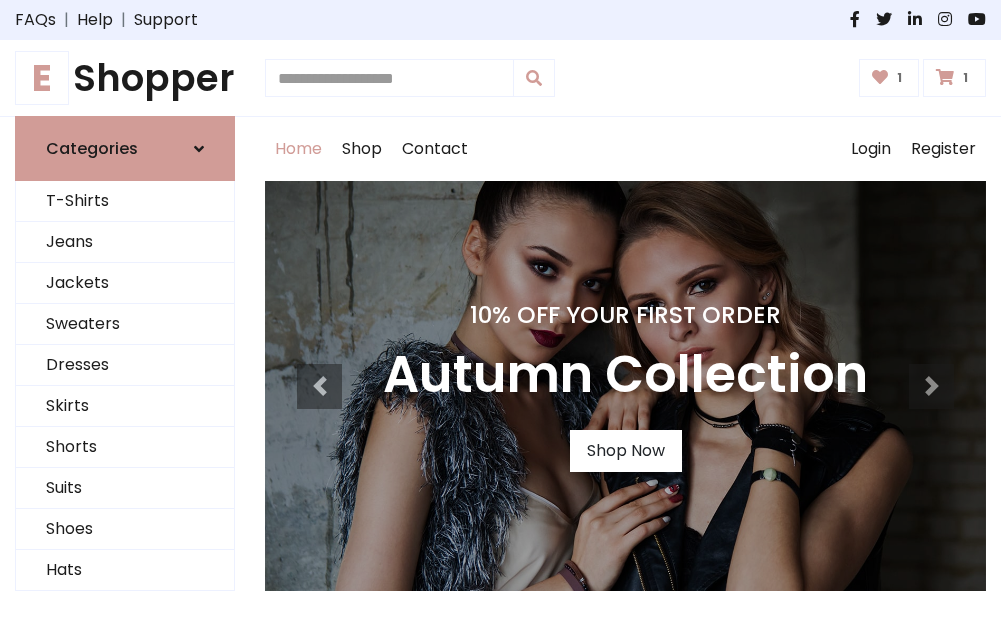 scroll, scrollTop: 0, scrollLeft: 0, axis: both 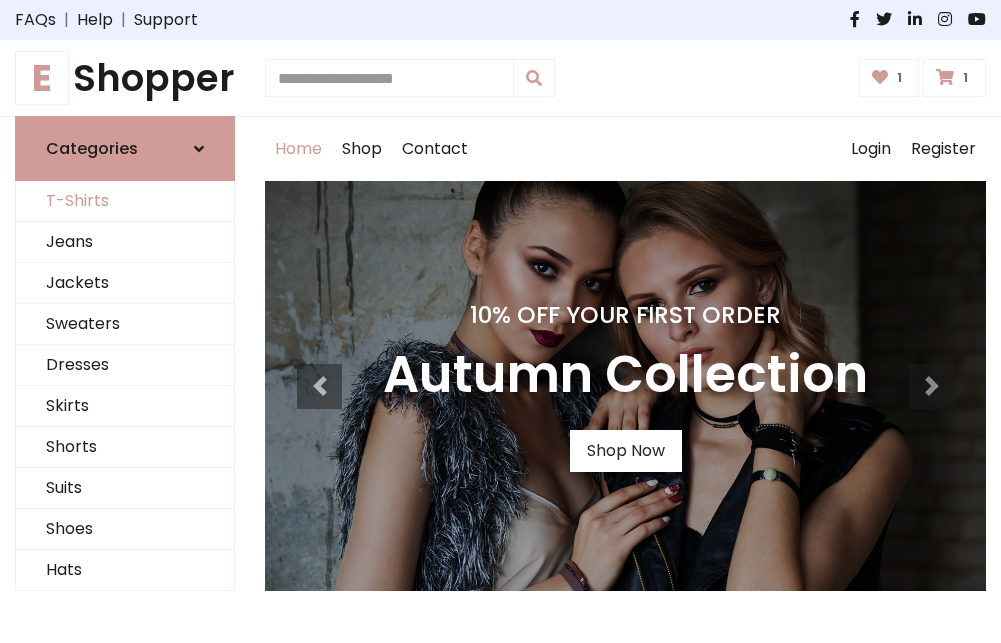 click on "T-Shirts" at bounding box center [125, 201] 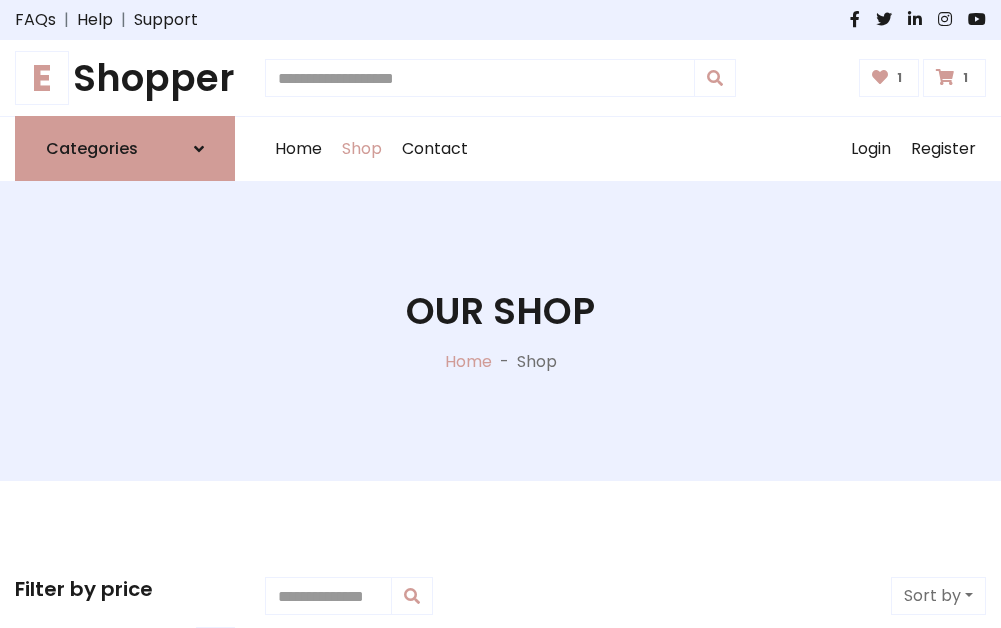 scroll, scrollTop: 0, scrollLeft: 0, axis: both 